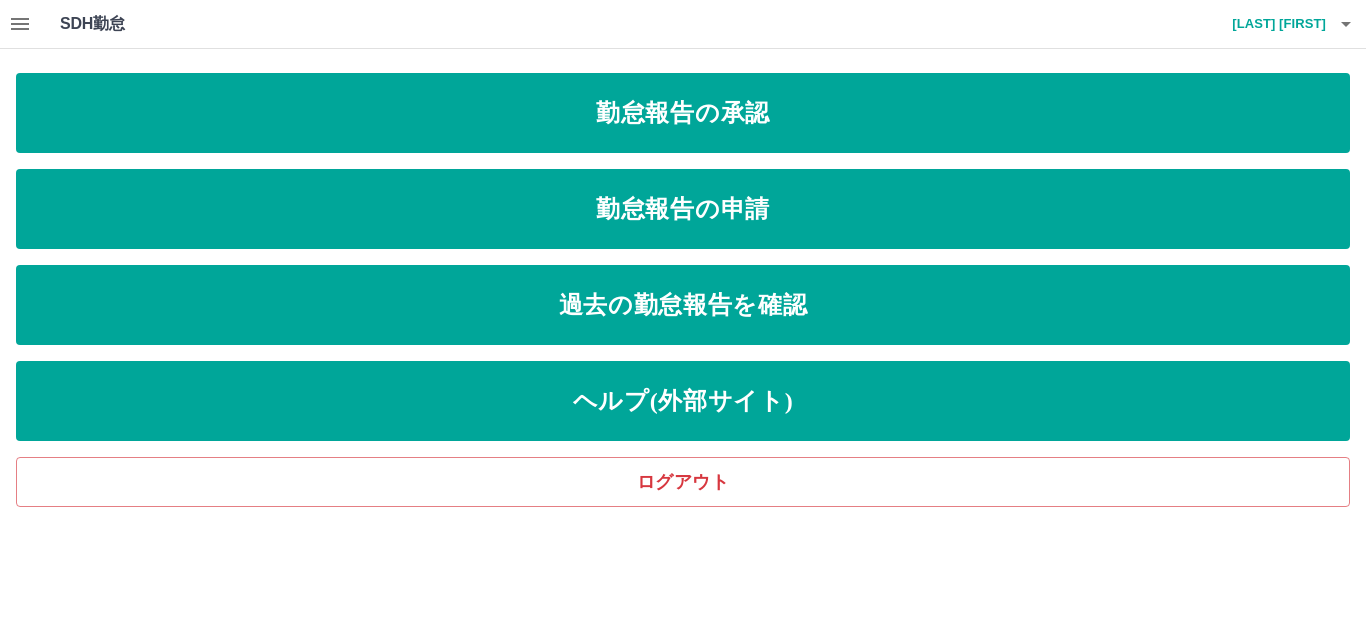 scroll, scrollTop: 0, scrollLeft: 0, axis: both 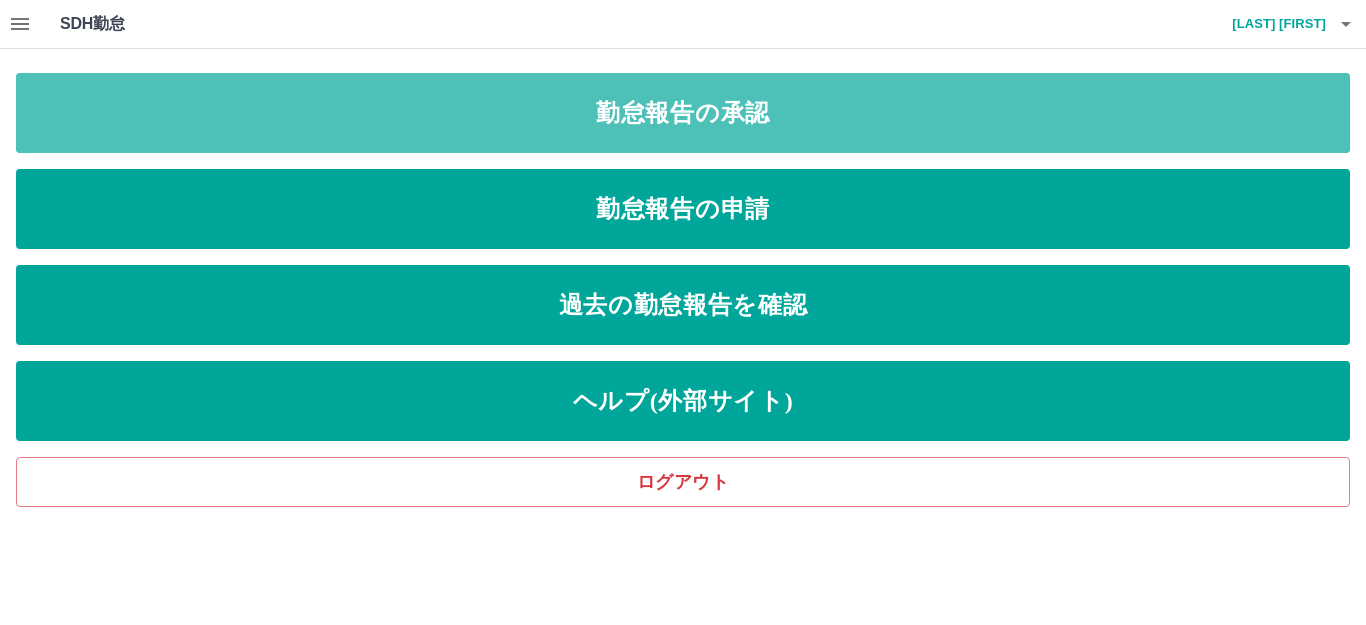 click on "勤怠報告の承認" at bounding box center (683, 113) 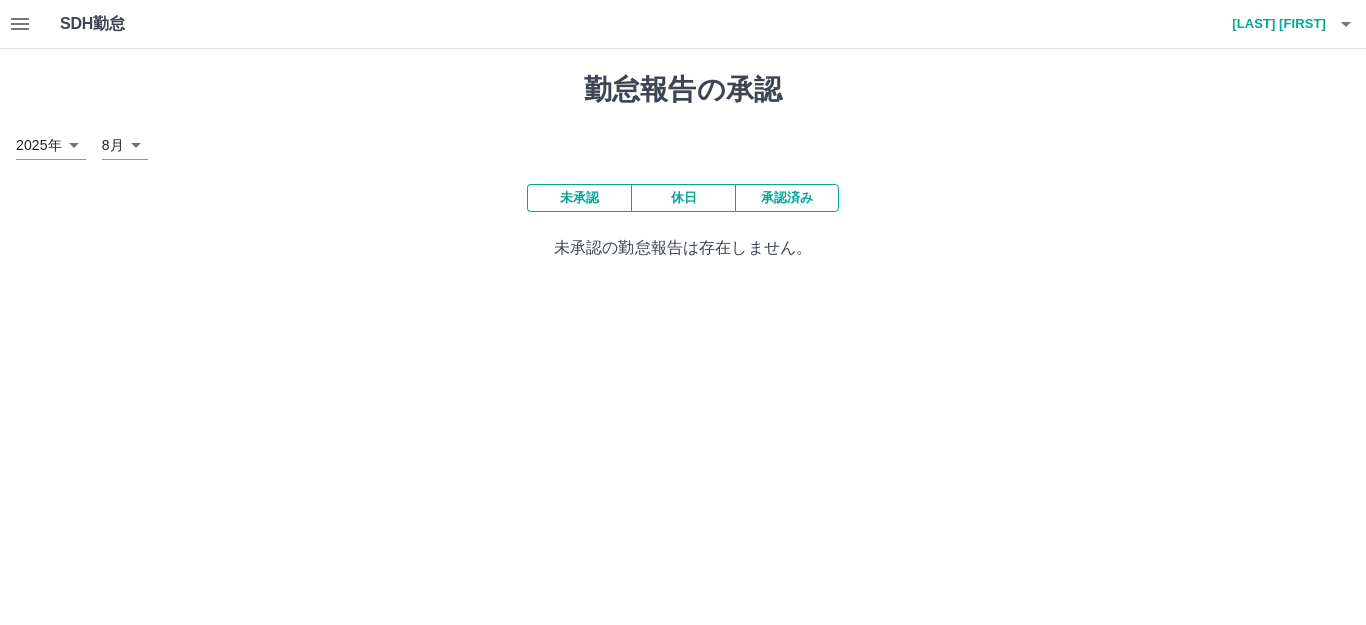 click on "SDH勤怠 虞　輝 勤怠報告の承認 2025年 **** 8月 * 未承認 休日 承認済み 未承認の勤怠報告は存在しません。 SDH勤怠" at bounding box center (683, 142) 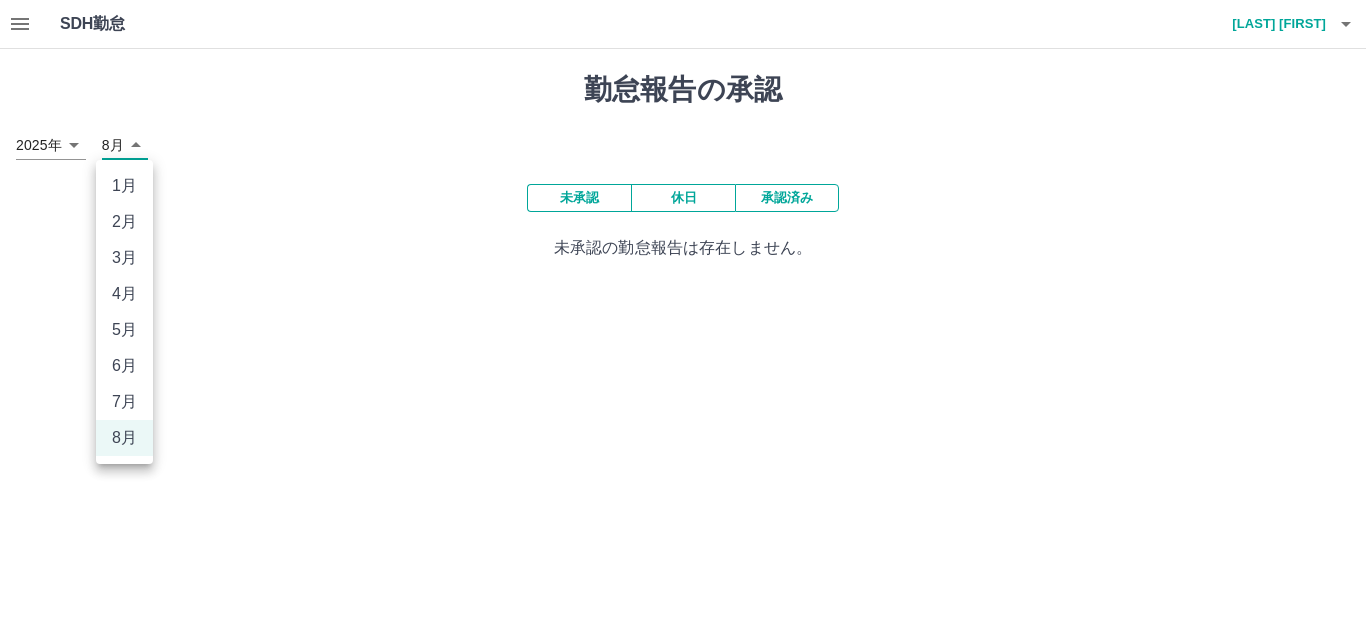 click on "7月" at bounding box center [124, 402] 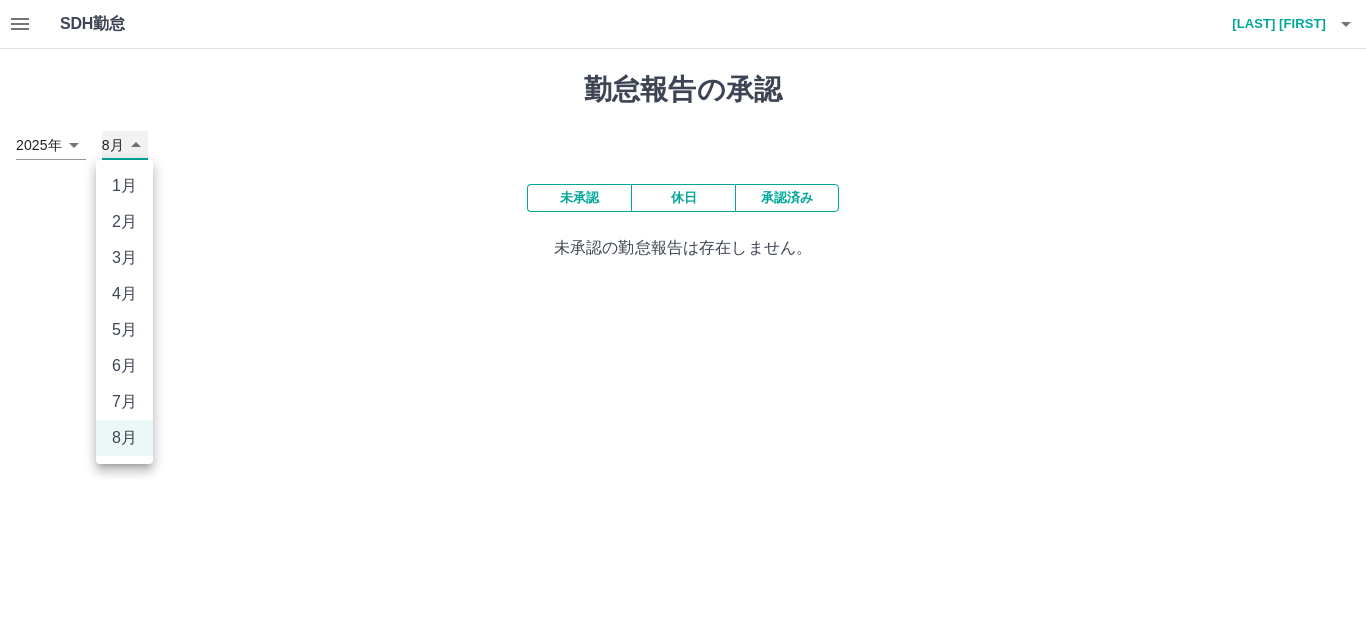 type on "*" 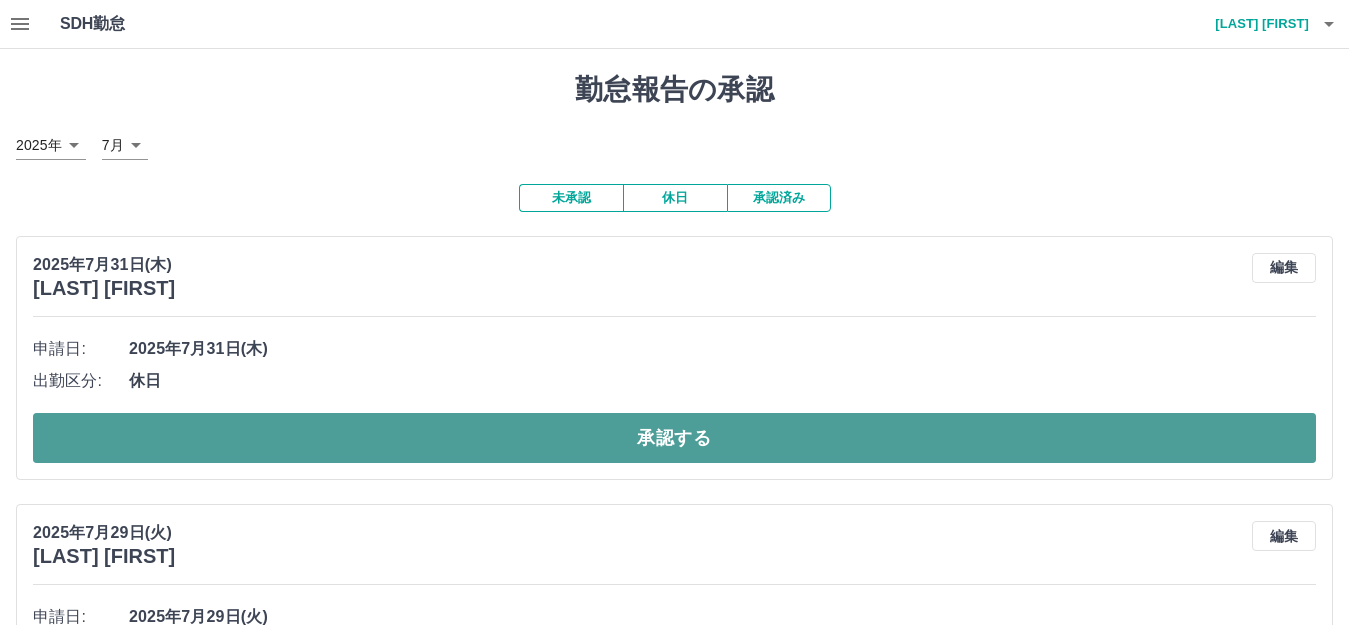 click on "承認する" at bounding box center (674, 438) 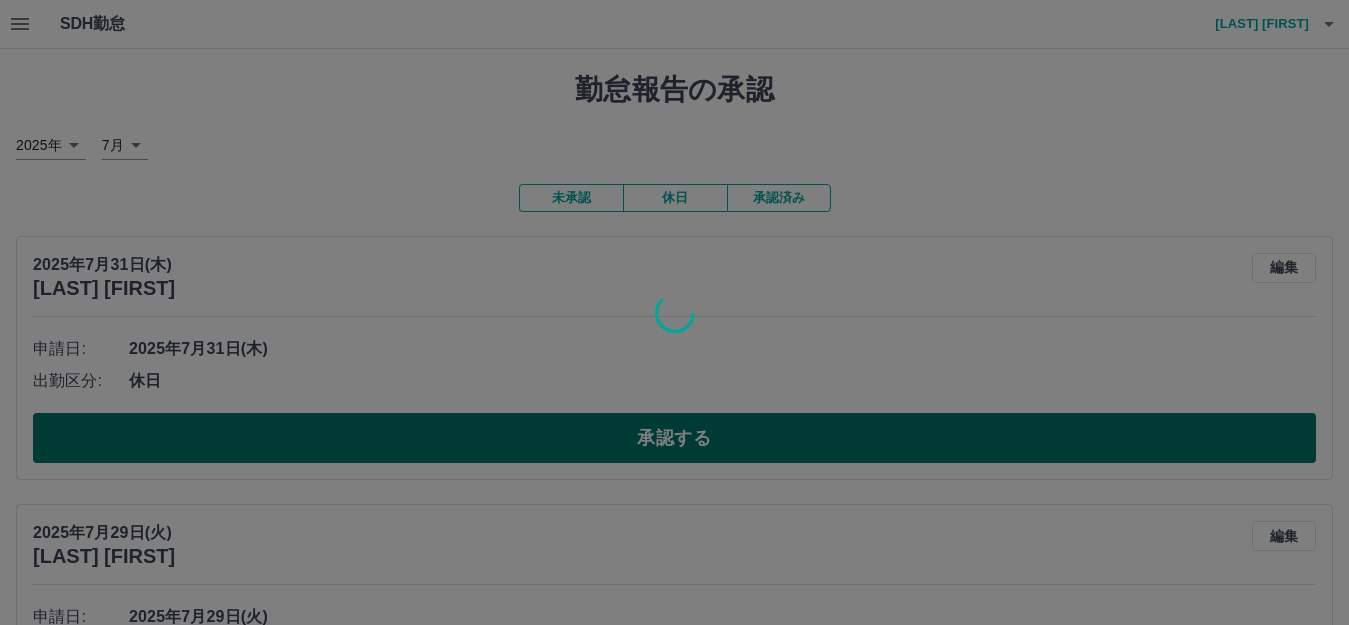 click at bounding box center (674, 312) 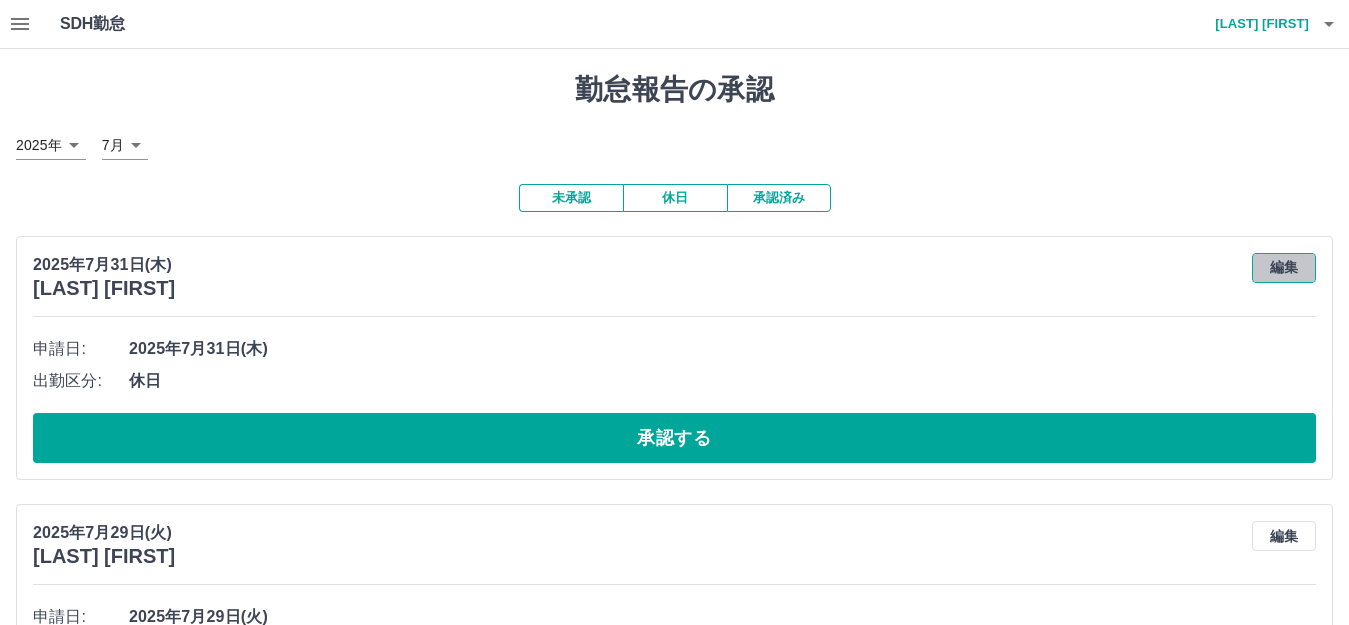 click on "編集" at bounding box center [1284, 268] 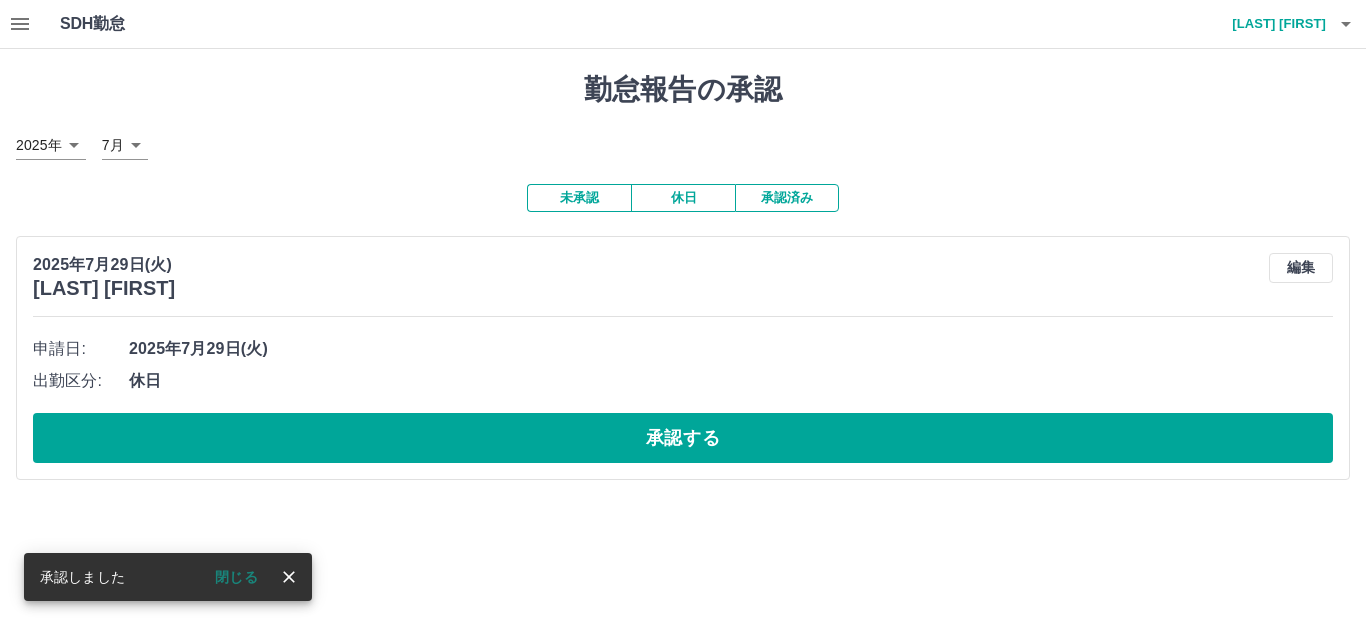click on "2025年7月29日(火) 井関　加乃 編集 申請日: 2025年7月29日(火) 出勤区分: 休日 承認する" at bounding box center (683, 358) 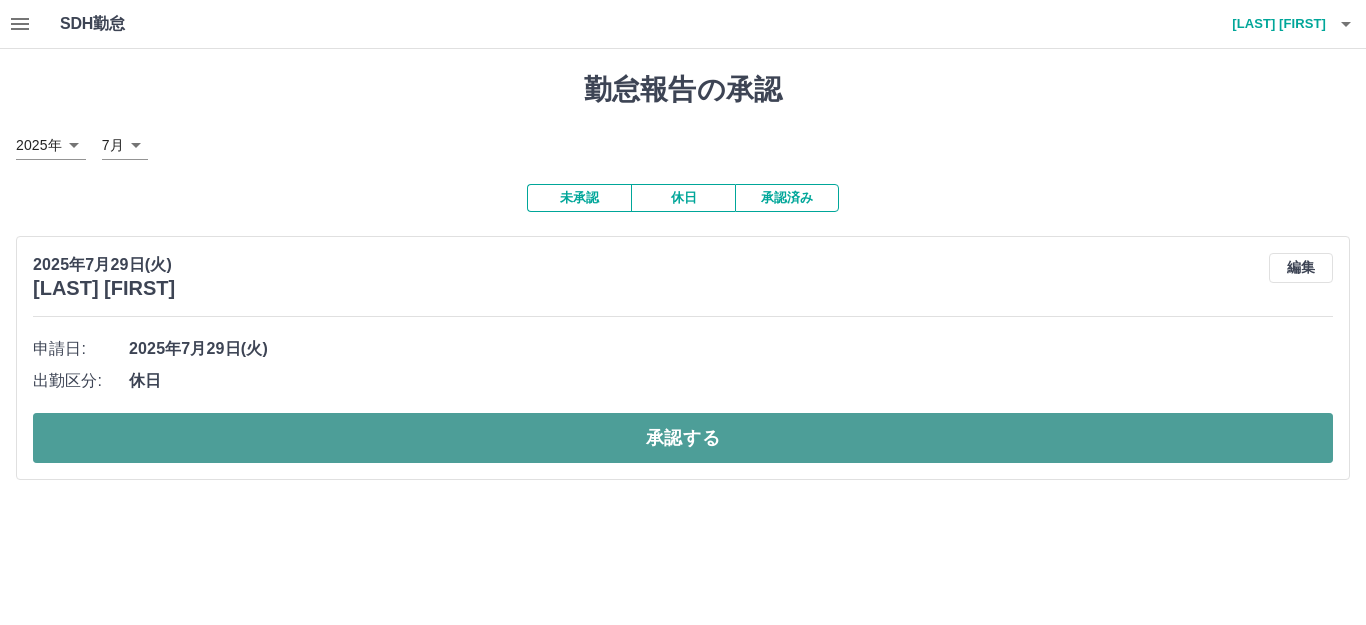 click on "承認する" at bounding box center (683, 438) 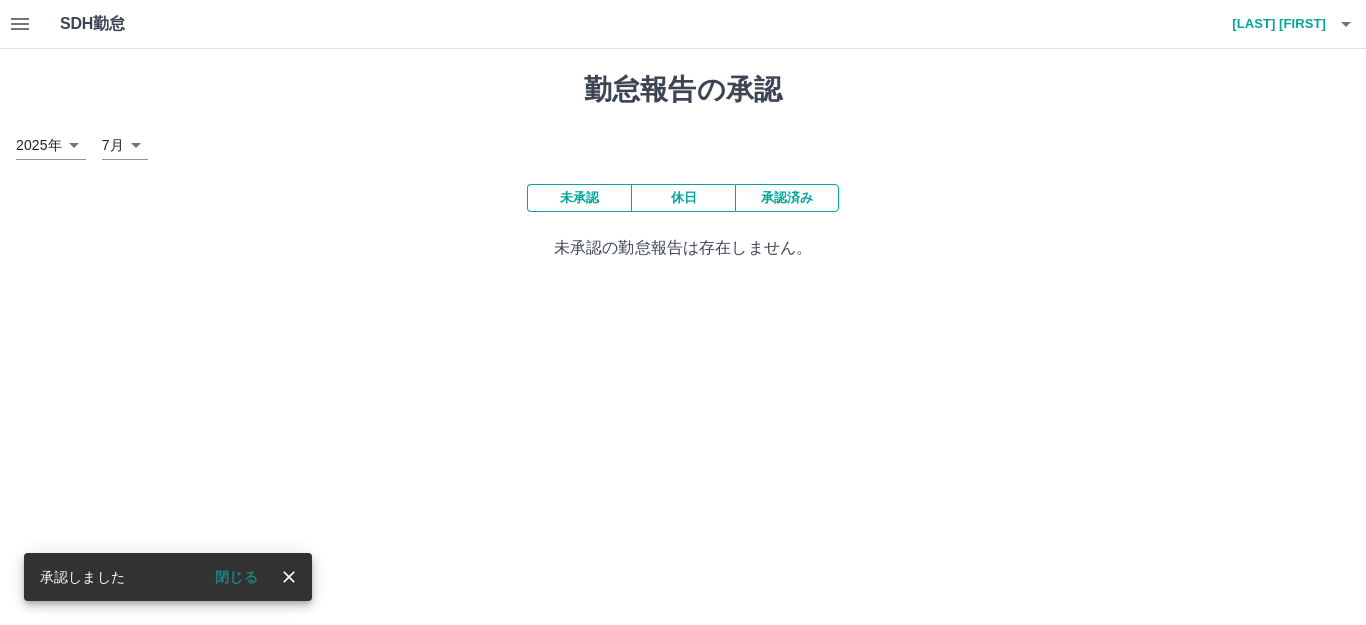 click on "勤怠報告の承認 2025年 **** 7月 * 未承認 休日 承認済み 未承認の勤怠報告は存在しません。" at bounding box center [683, 166] 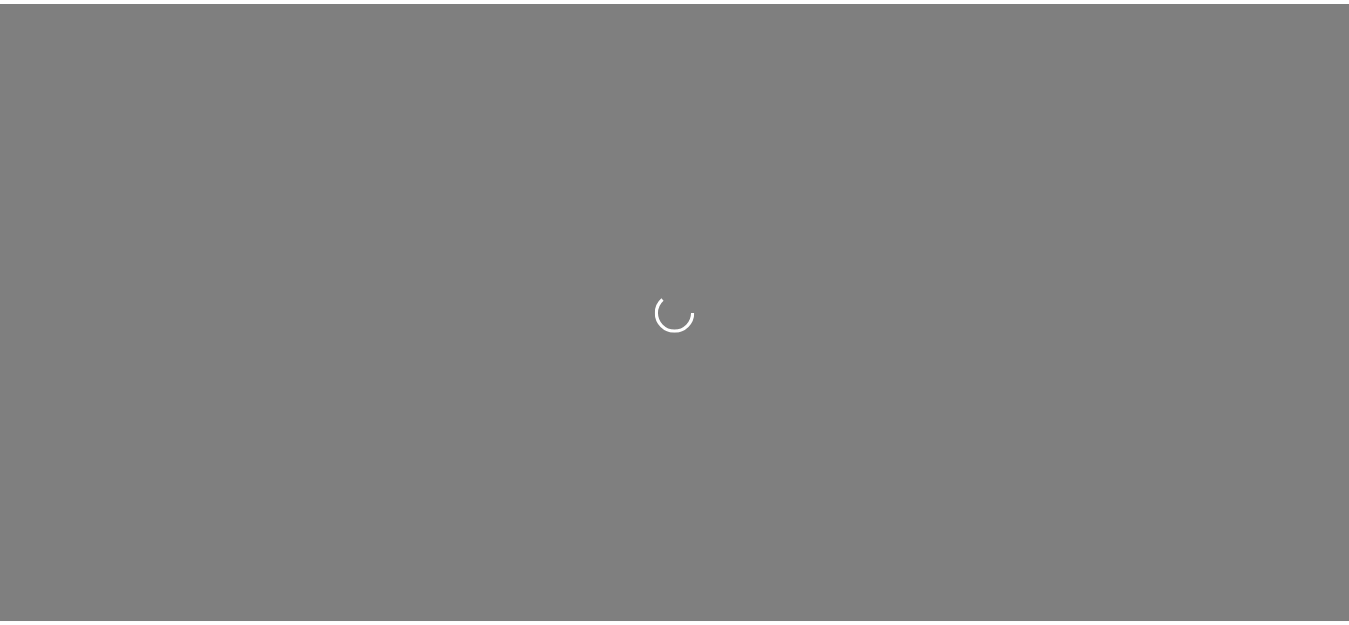 scroll, scrollTop: 0, scrollLeft: 0, axis: both 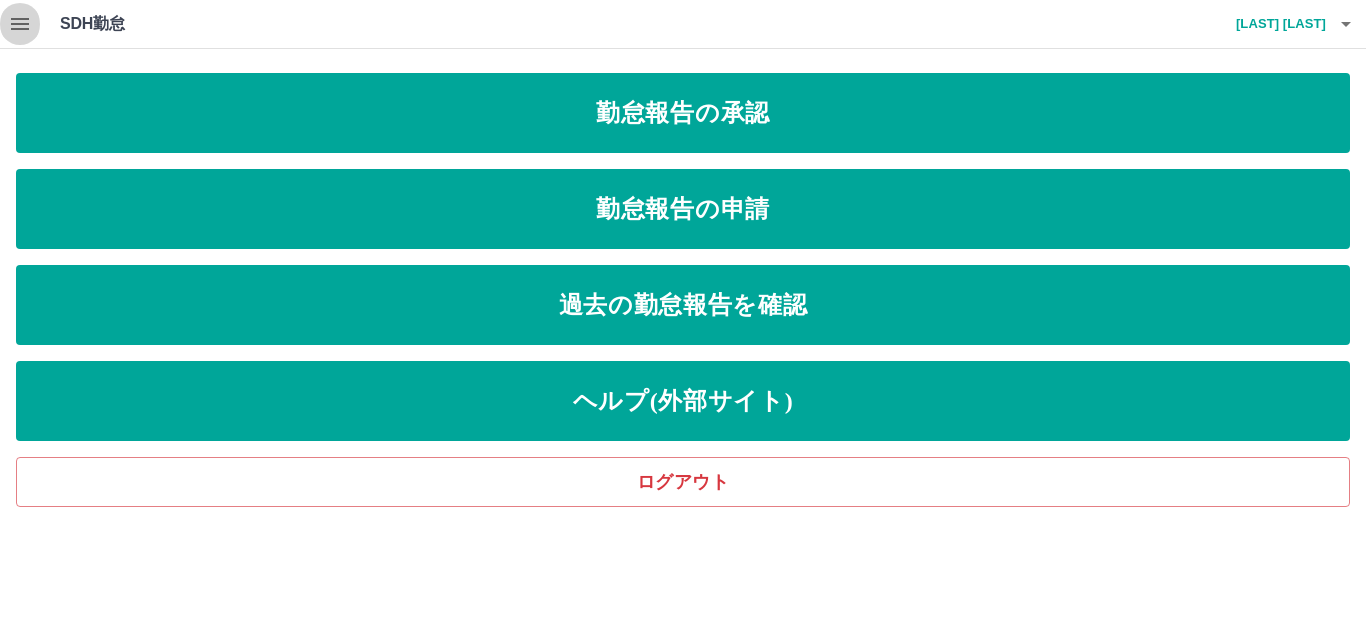 click 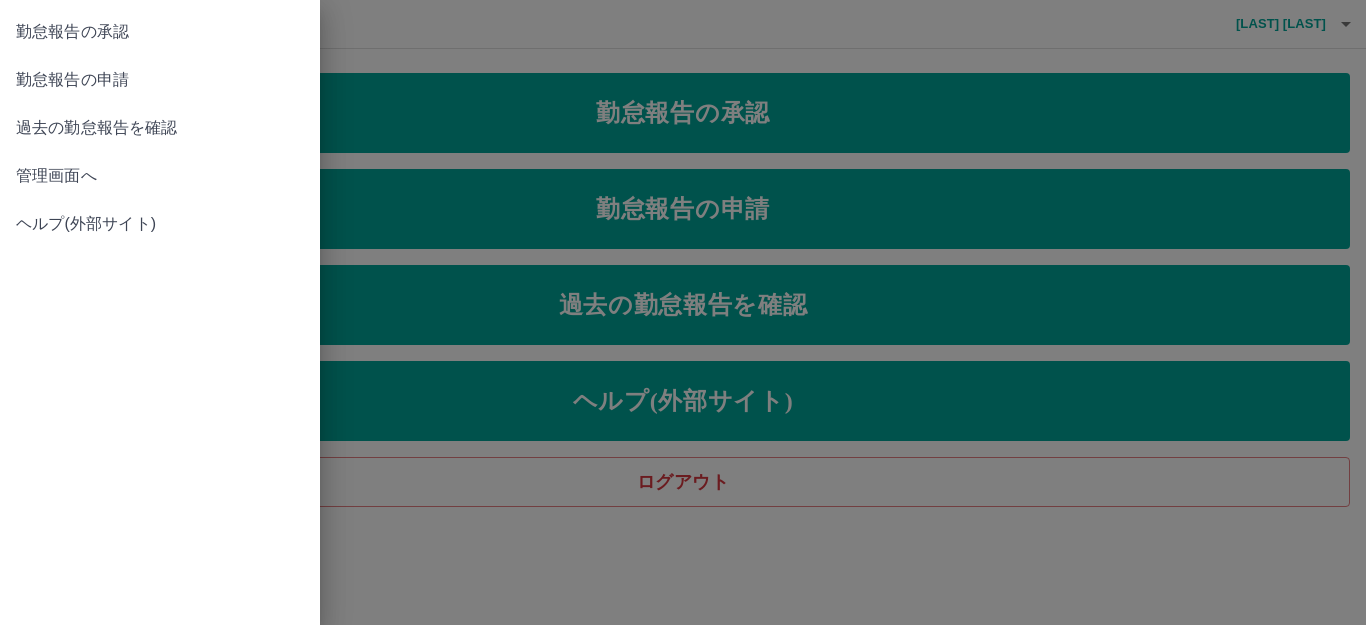 click on "勤怠報告の申請" at bounding box center (160, 80) 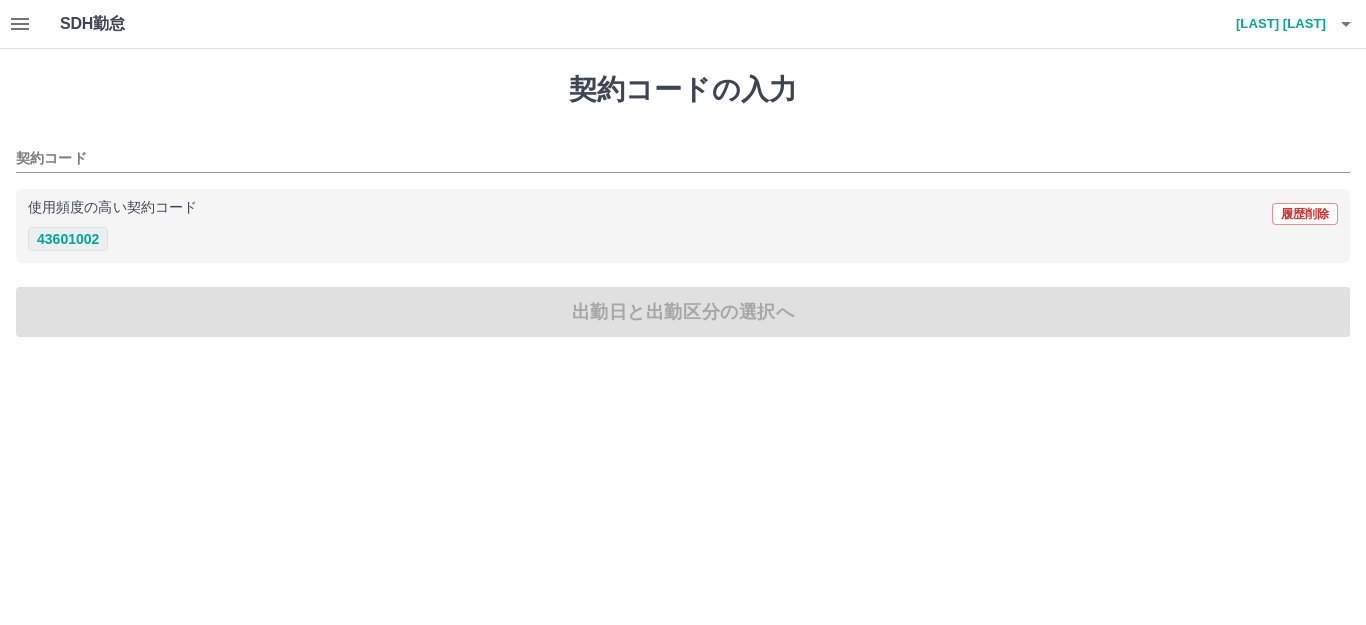 click on "43601002" at bounding box center [68, 239] 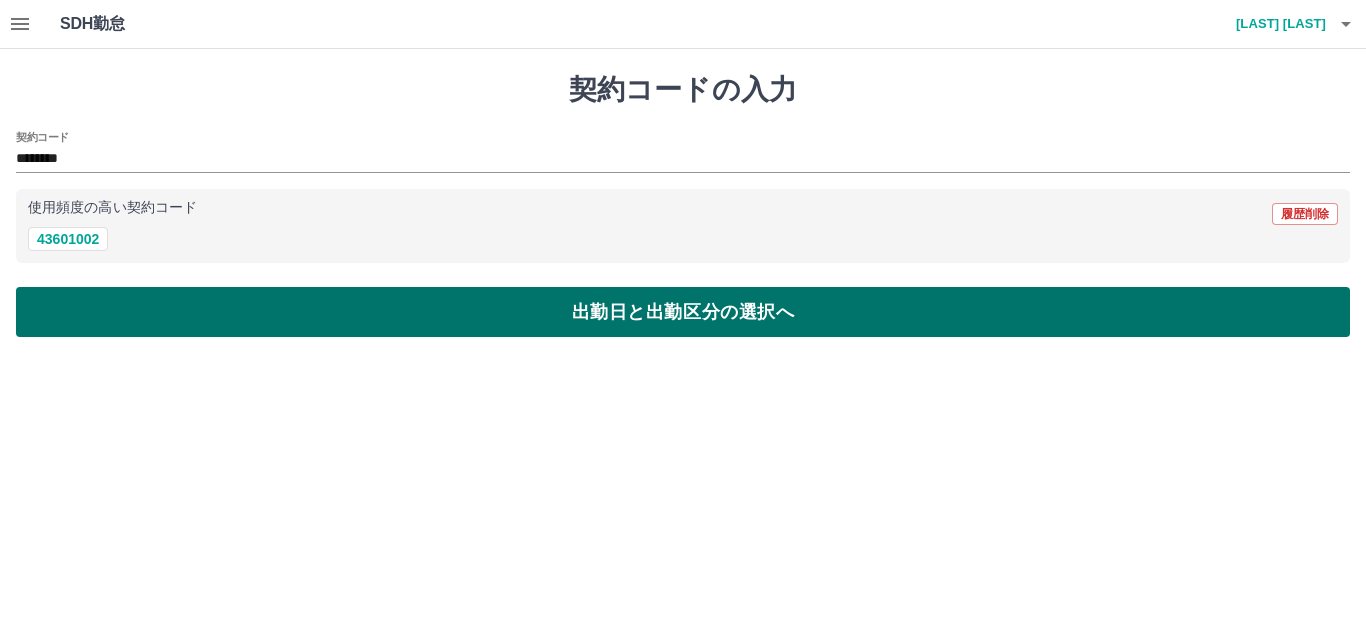 click on "出勤日と出勤区分の選択へ" at bounding box center [683, 312] 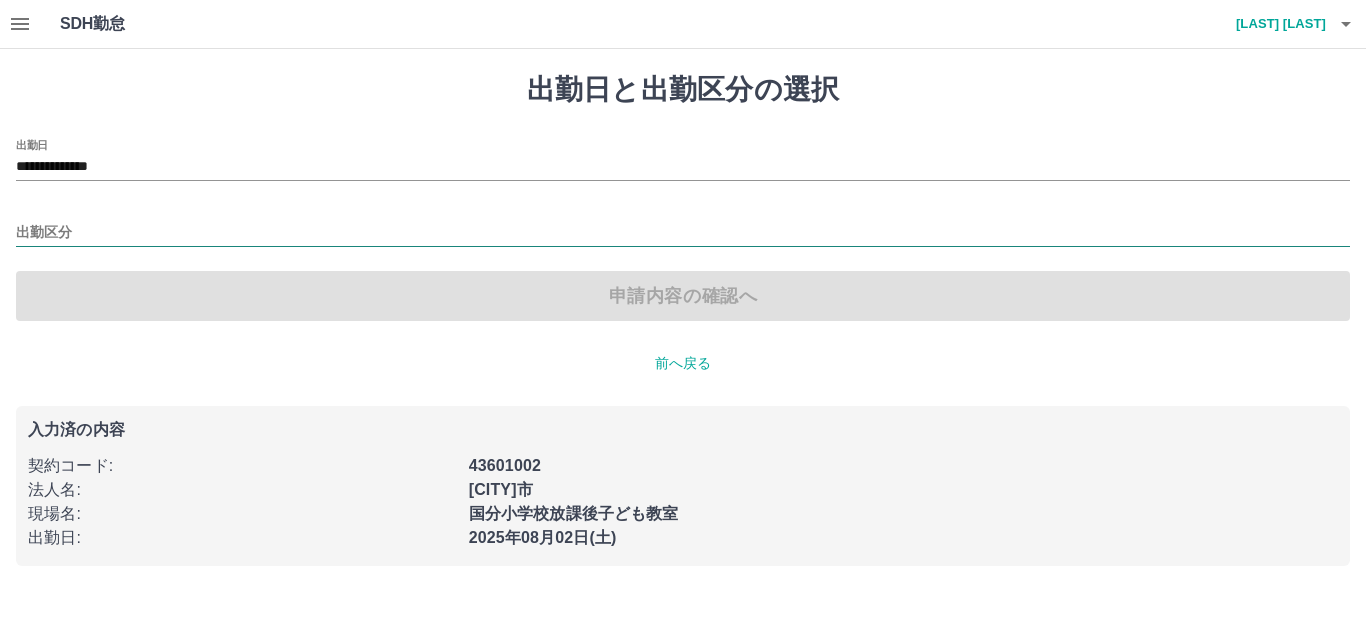 click on "出勤区分" at bounding box center [683, 233] 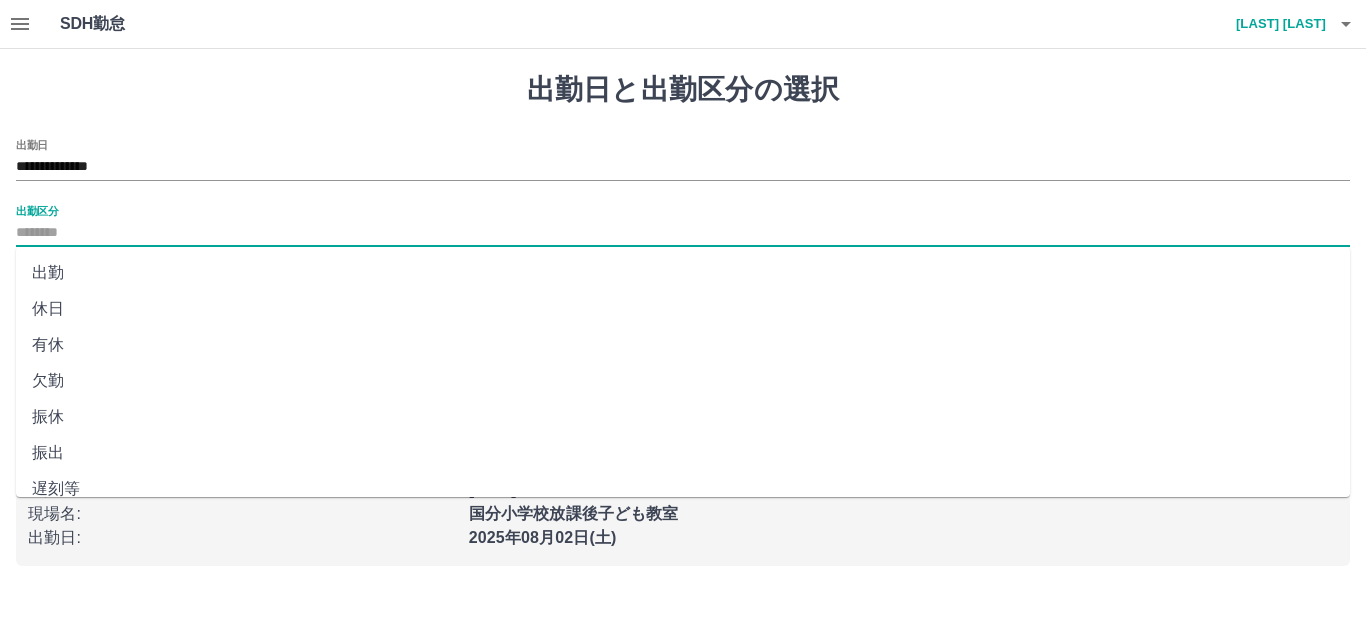 click on "出勤" at bounding box center [683, 273] 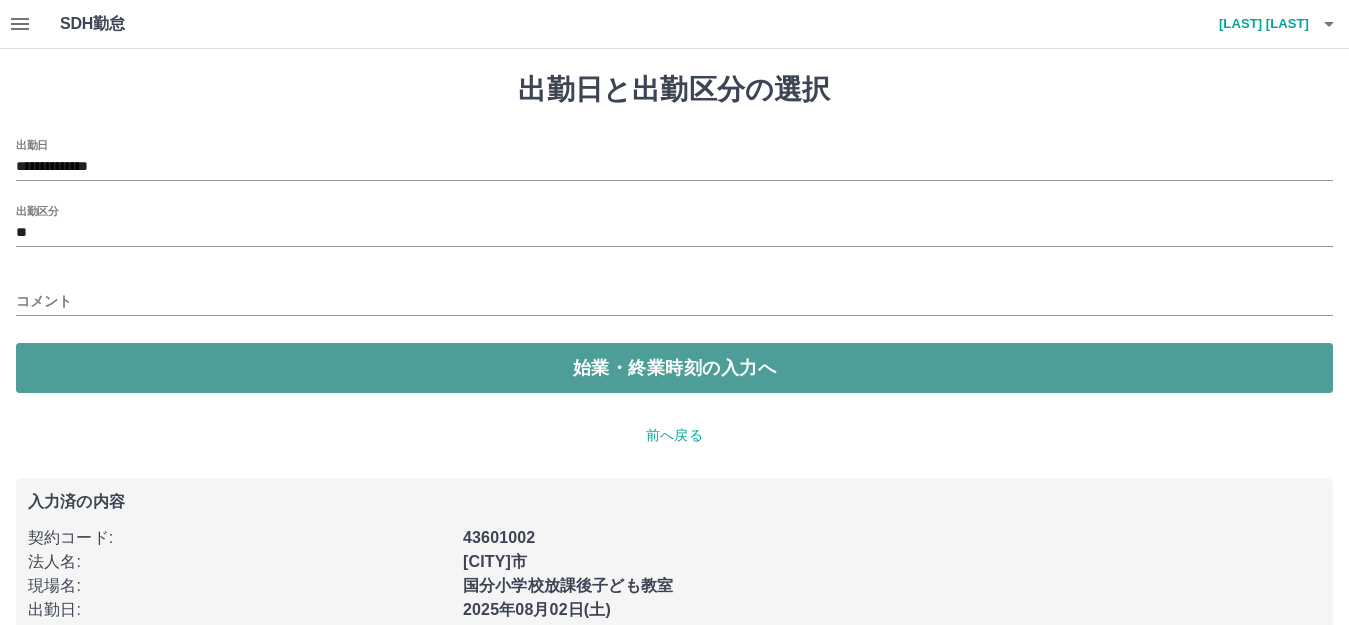 click on "始業・終業時刻の入力へ" at bounding box center (674, 368) 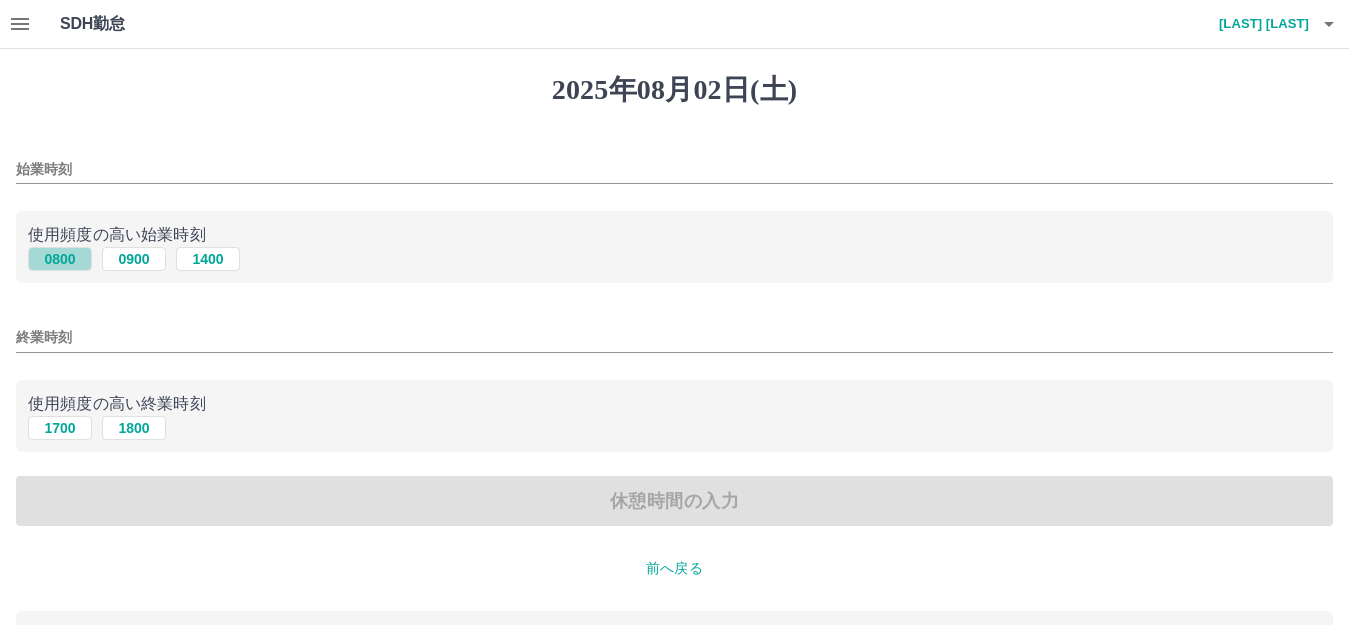 click on "0800" at bounding box center [60, 259] 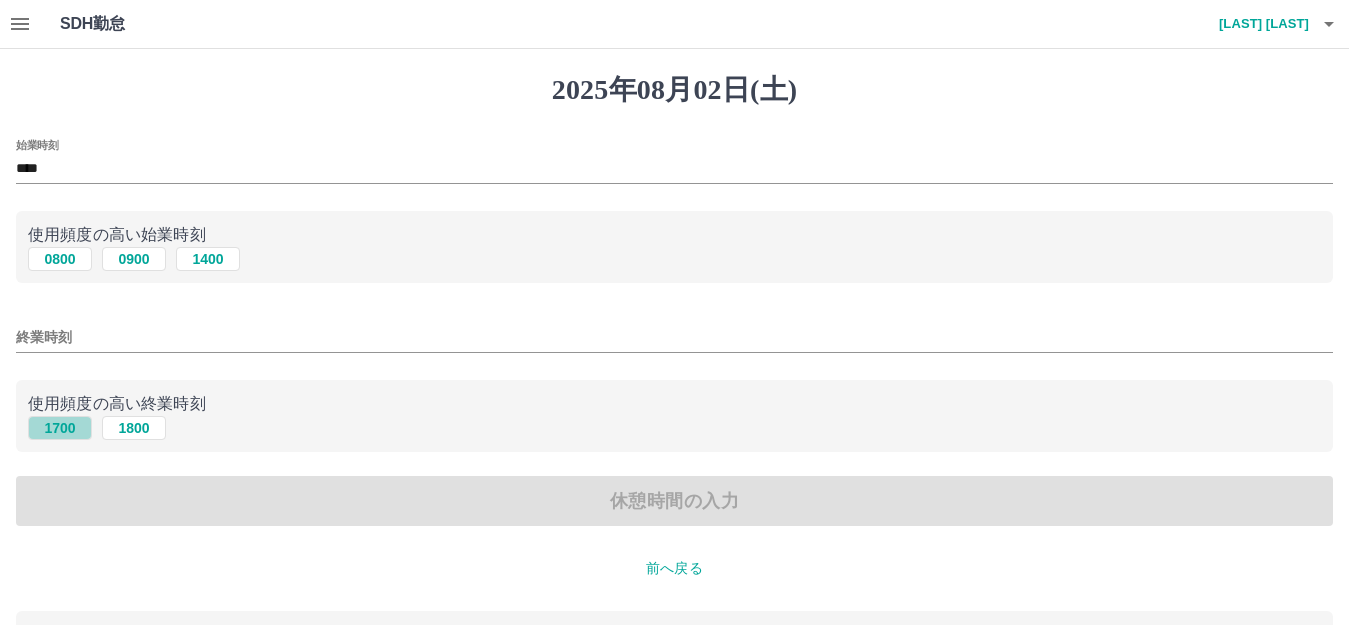 click on "1700" at bounding box center [60, 428] 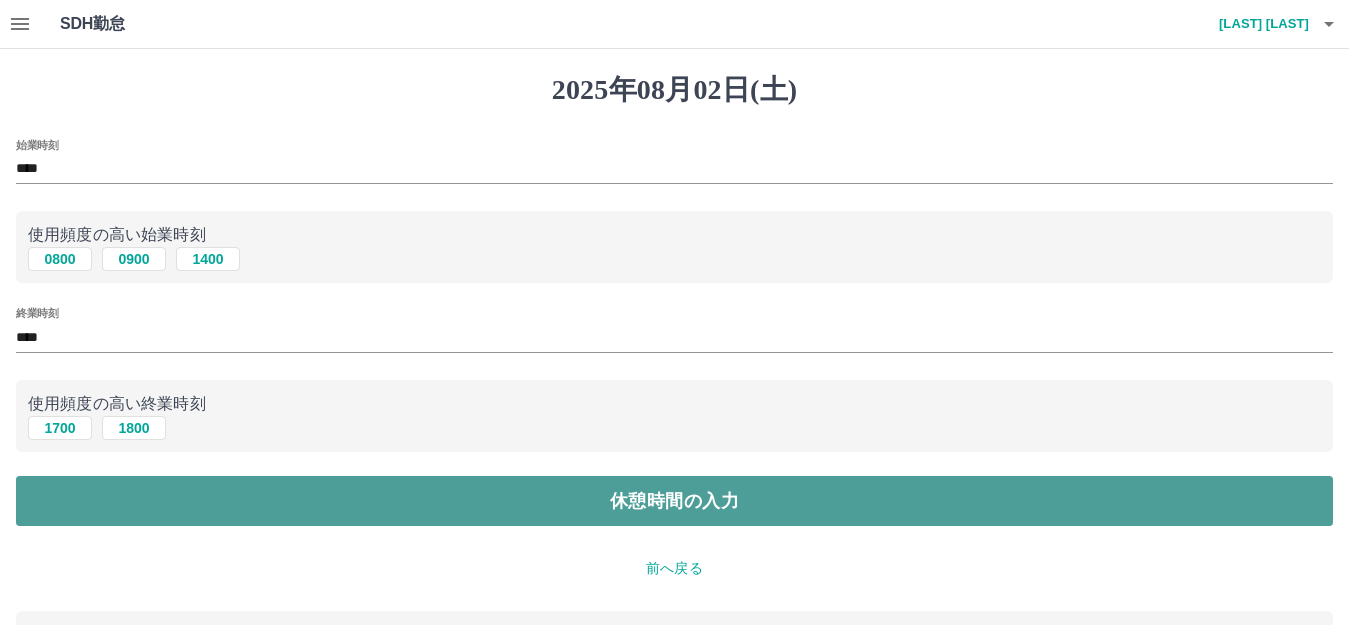 click on "休憩時間の入力" at bounding box center [674, 501] 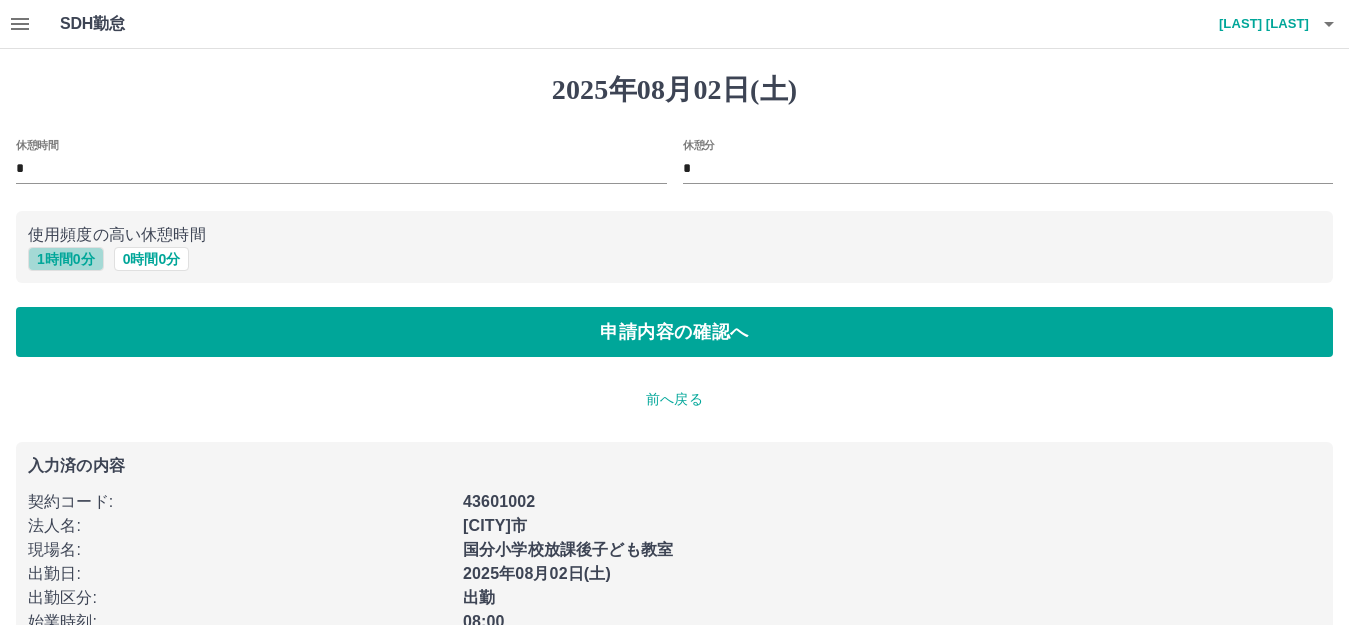 click on "1 時間 0 分" at bounding box center (66, 259) 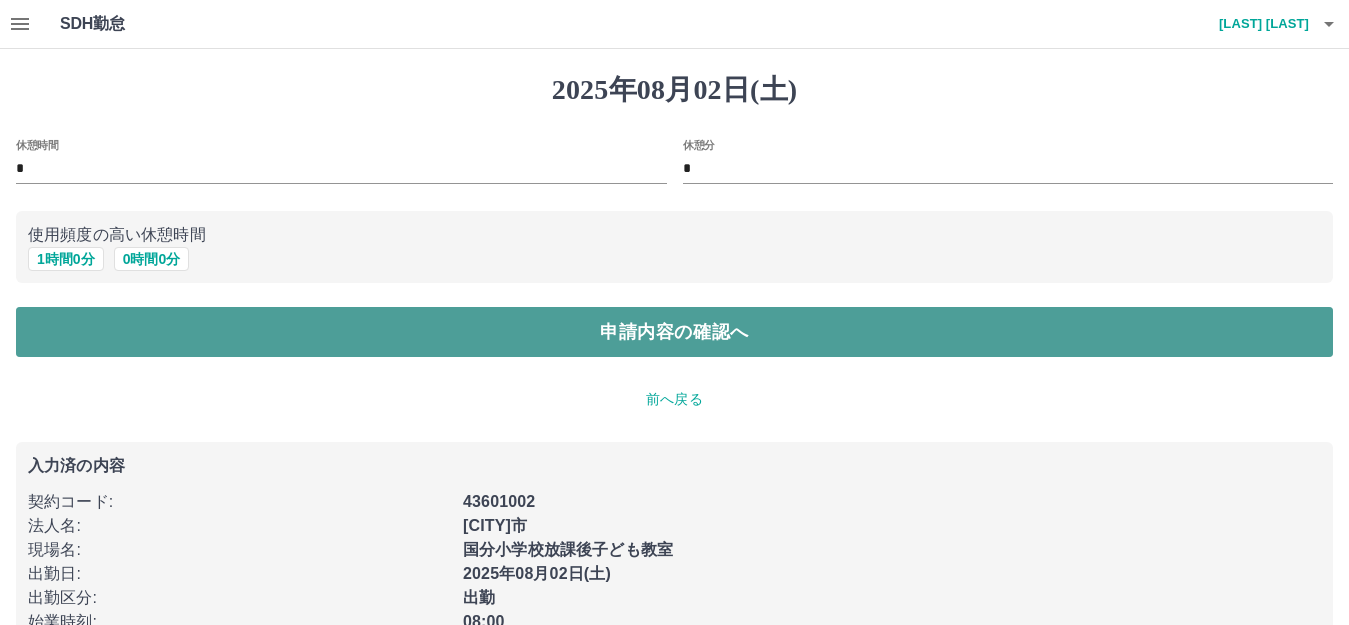 click on "申請内容の確認へ" at bounding box center [674, 332] 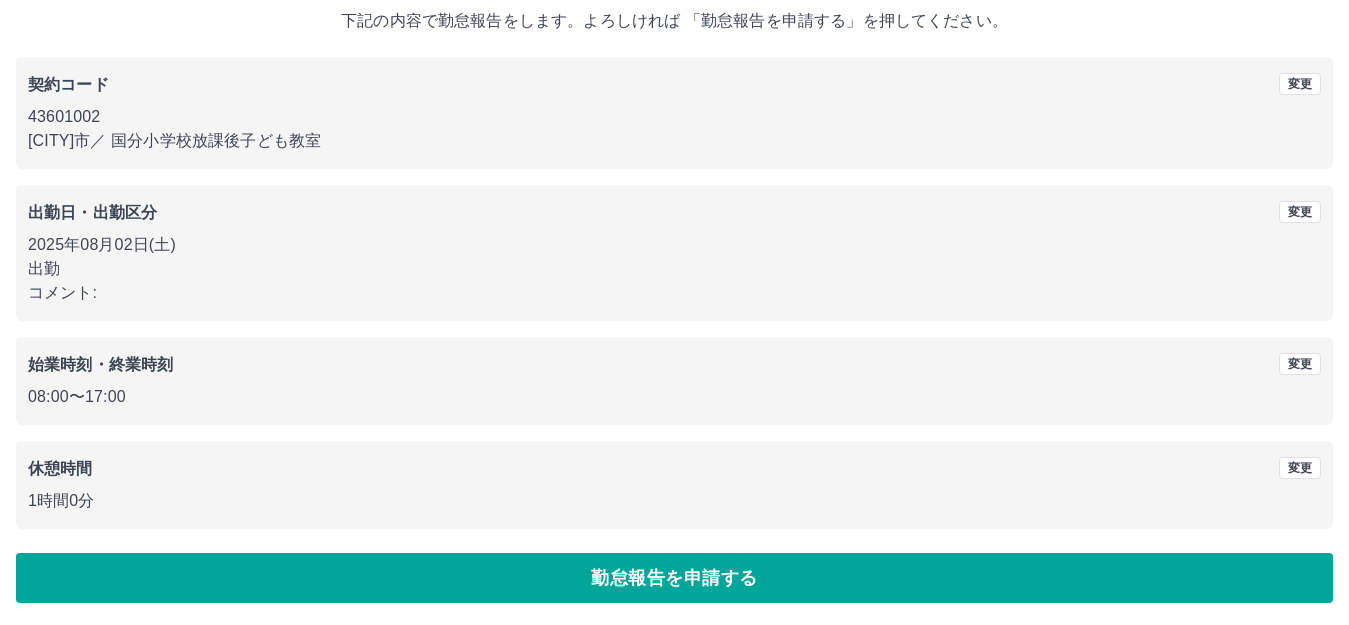 scroll, scrollTop: 124, scrollLeft: 0, axis: vertical 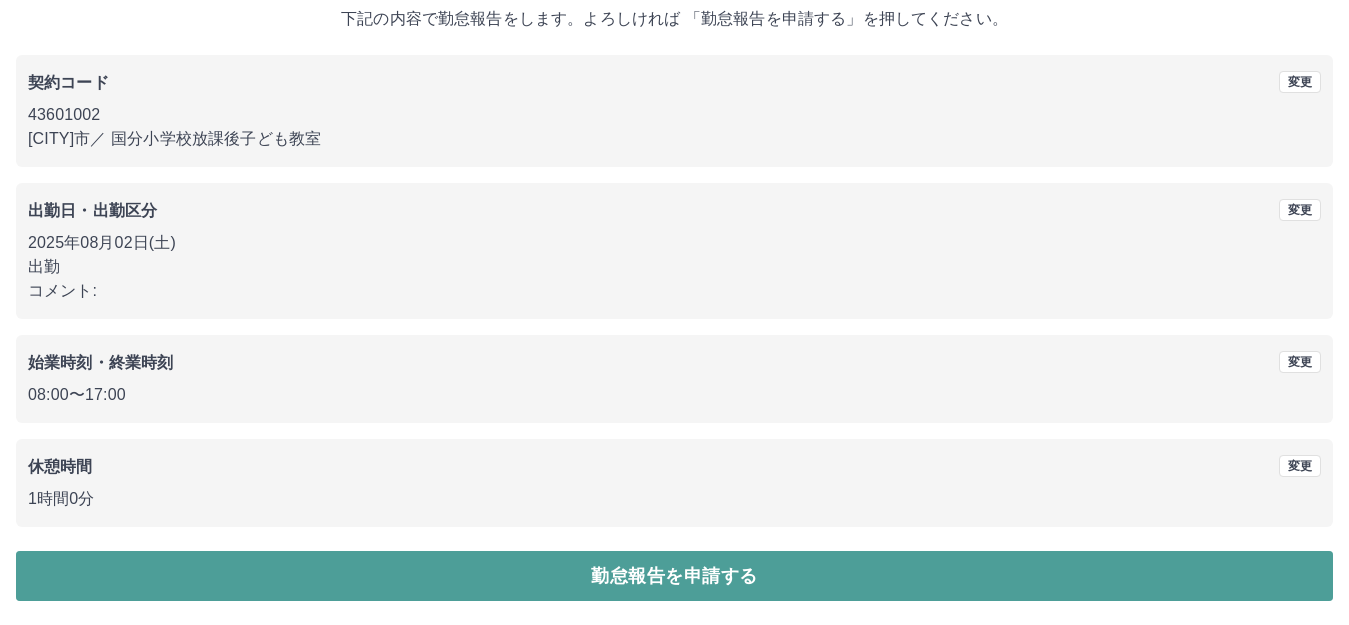 click on "勤怠報告を申請する" at bounding box center (674, 576) 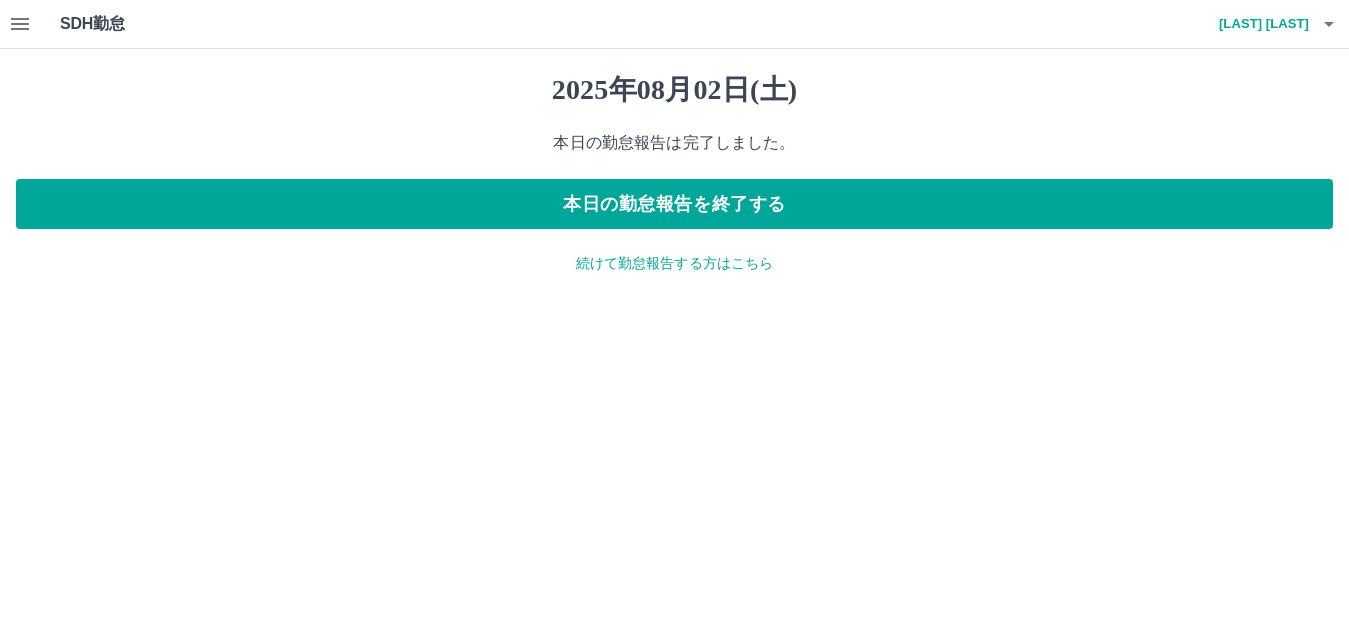 scroll, scrollTop: 0, scrollLeft: 0, axis: both 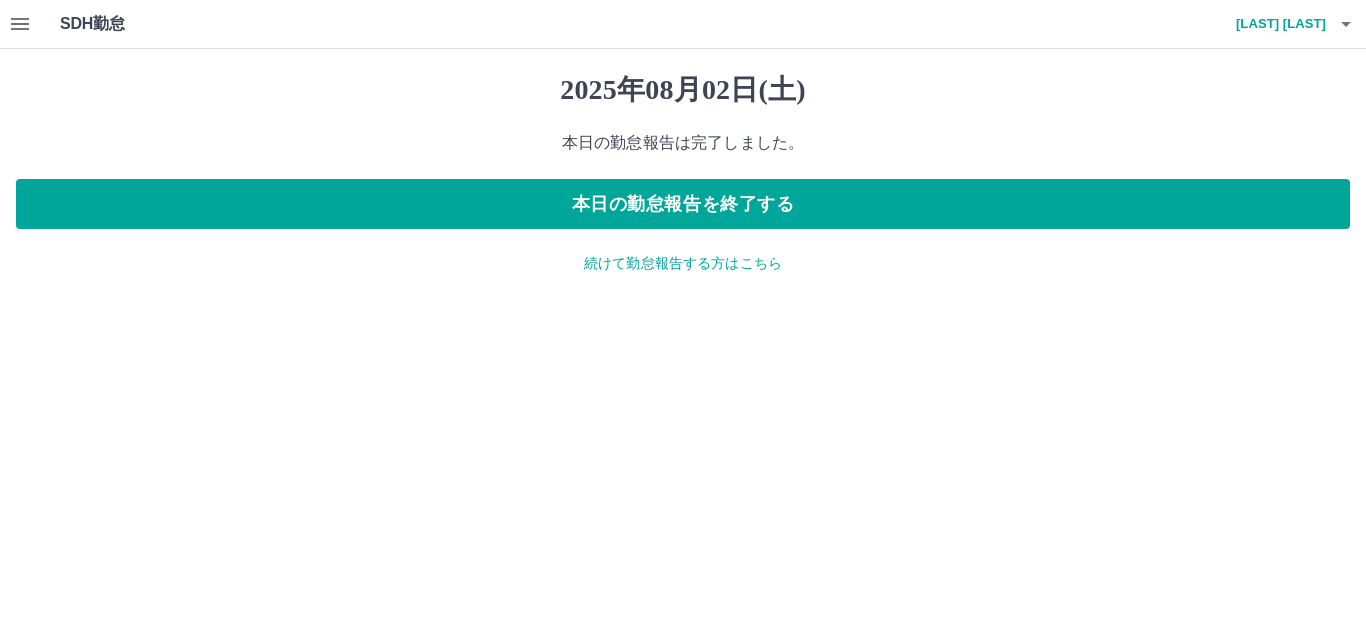 click on "SDH勤怠 [LAST] [LAST] 2025年08月02日(土) 本日の勤怠報告は完了しました。 本日の勤怠報告を終了する 続けて勤怠報告する方はこちら SDH勤怠" at bounding box center (683, 149) 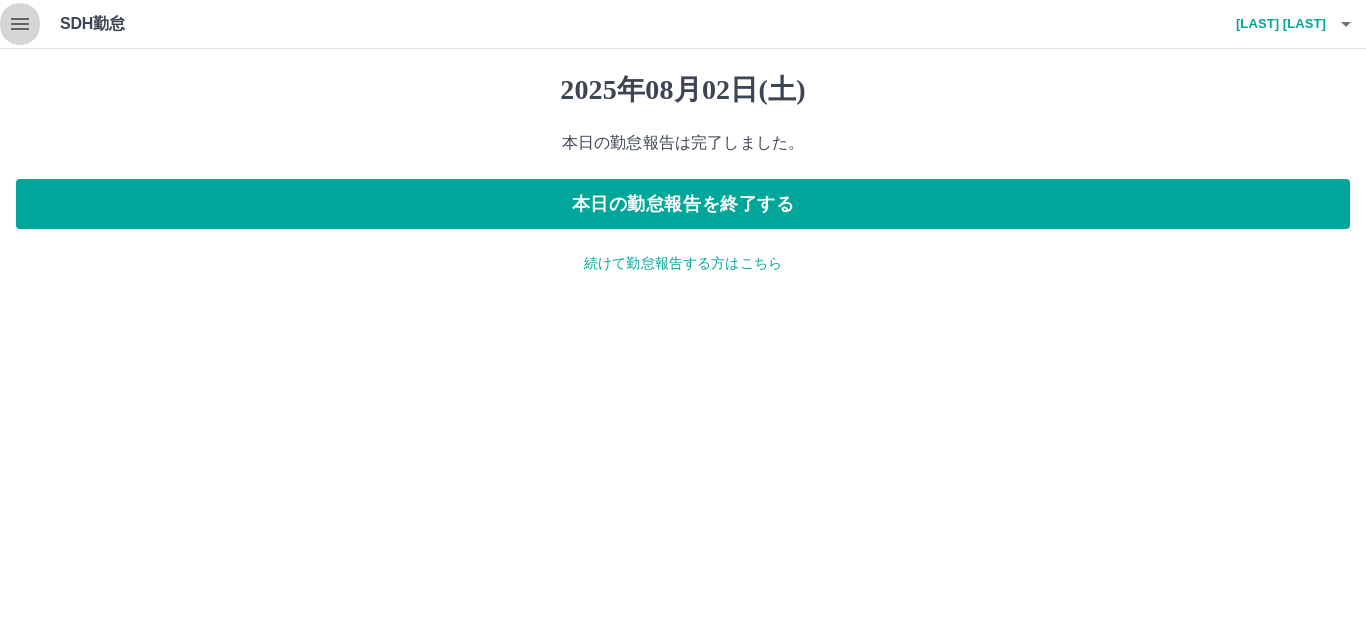 click at bounding box center (20, 24) 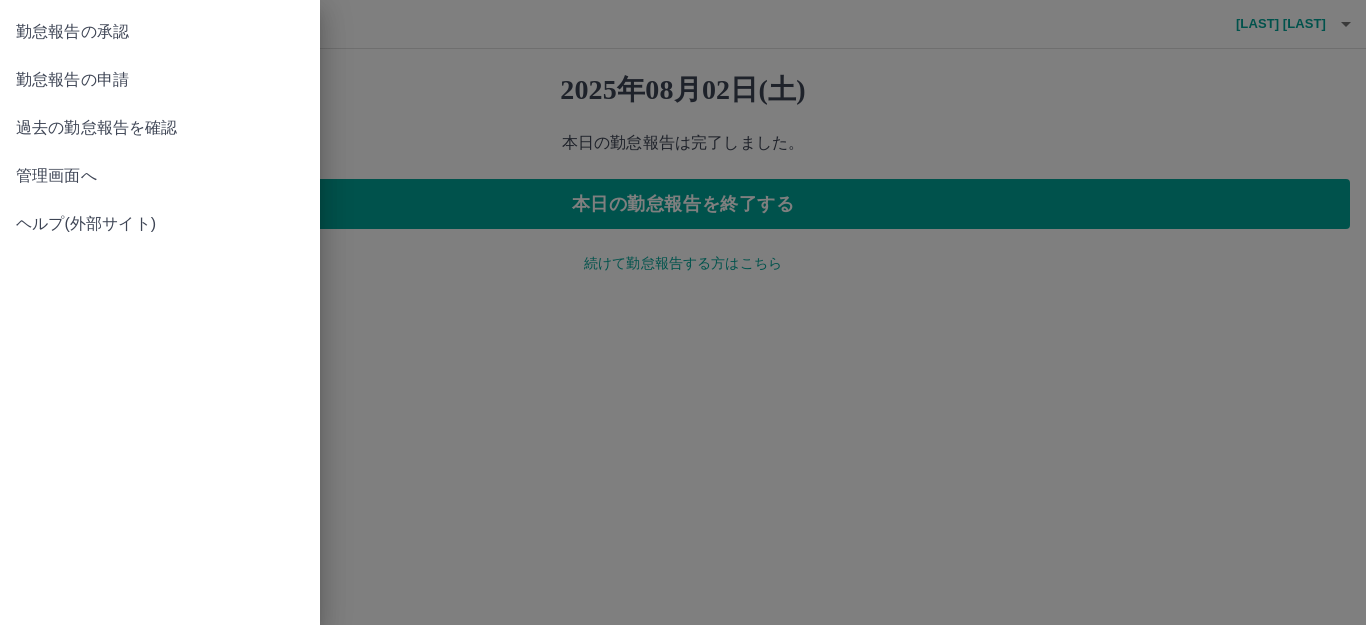 click on "勤怠報告の承認" at bounding box center [160, 32] 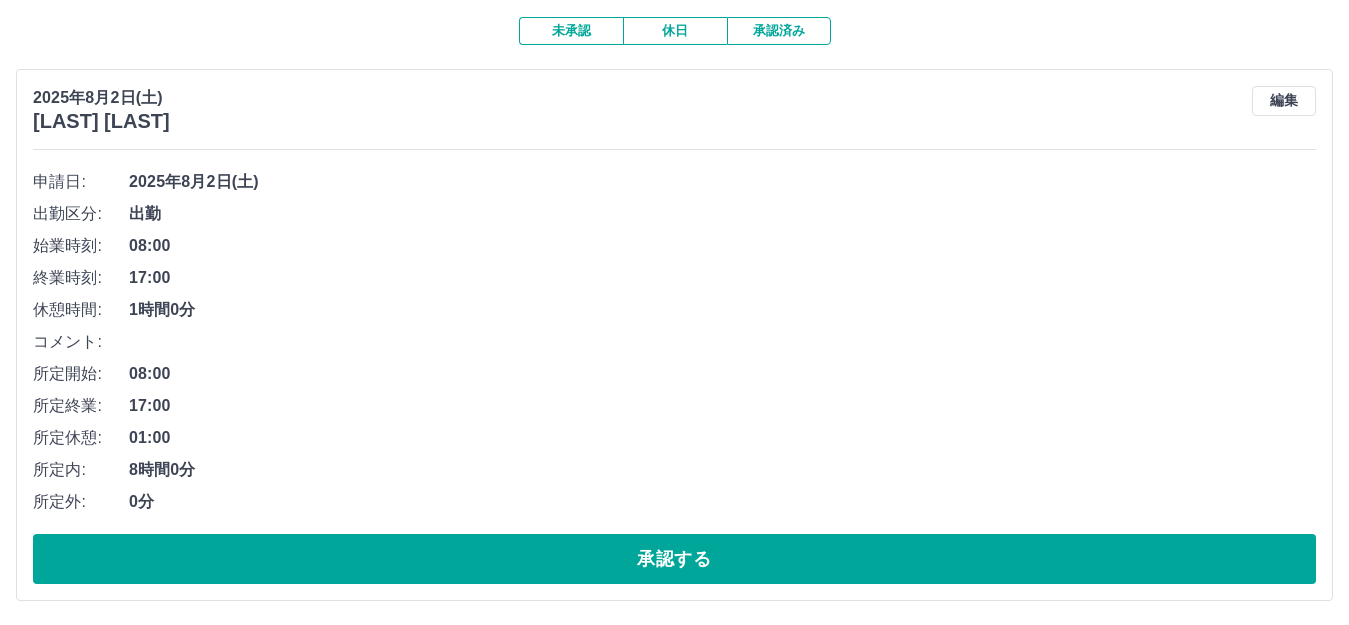 scroll, scrollTop: 0, scrollLeft: 0, axis: both 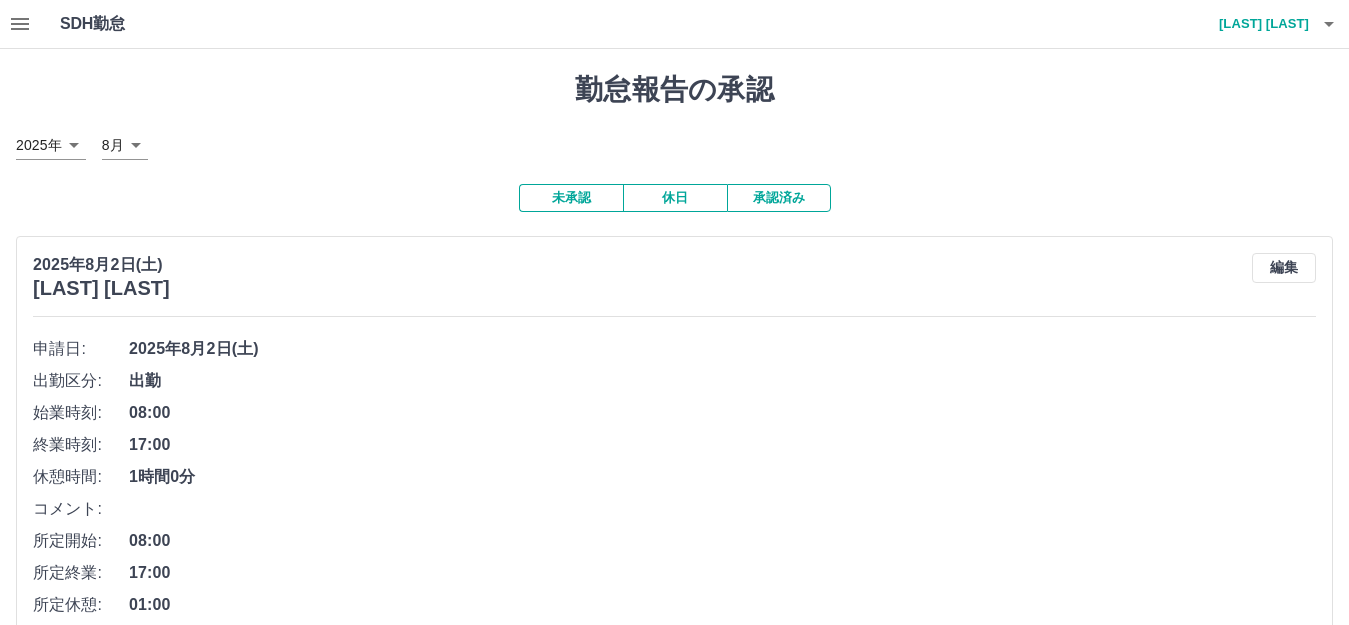 drag, startPoint x: 433, startPoint y: 377, endPoint x: 421, endPoint y: 384, distance: 13.892444 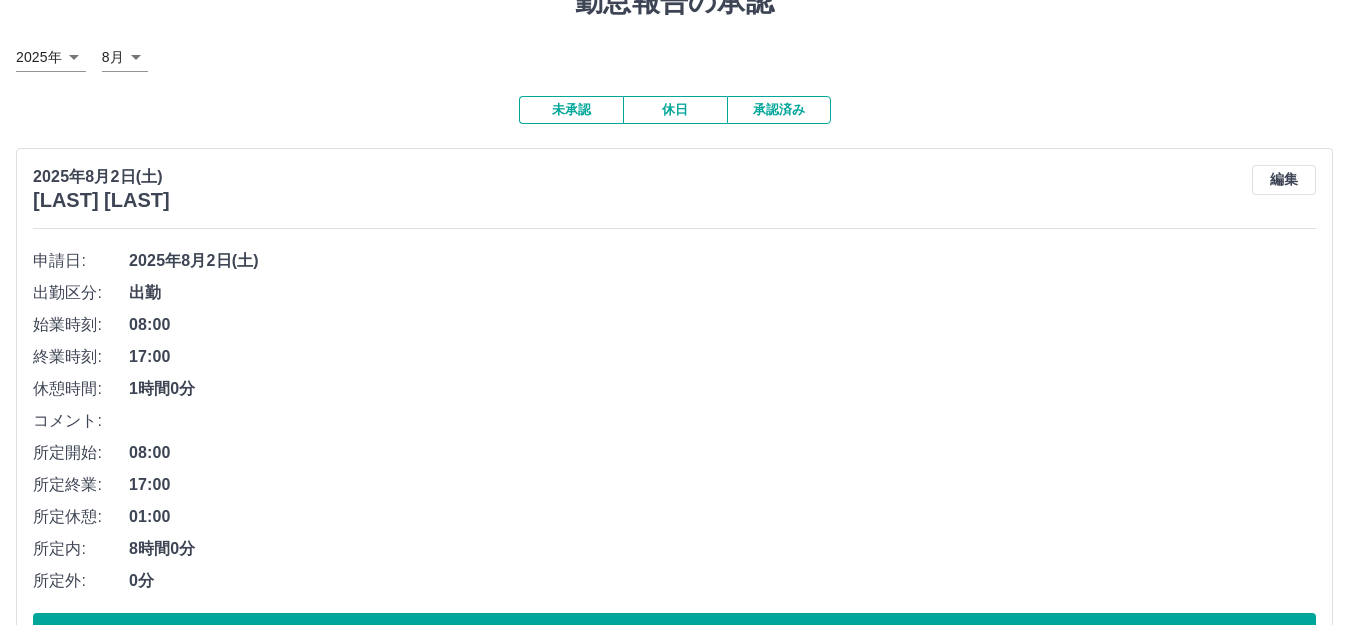 scroll, scrollTop: 169, scrollLeft: 0, axis: vertical 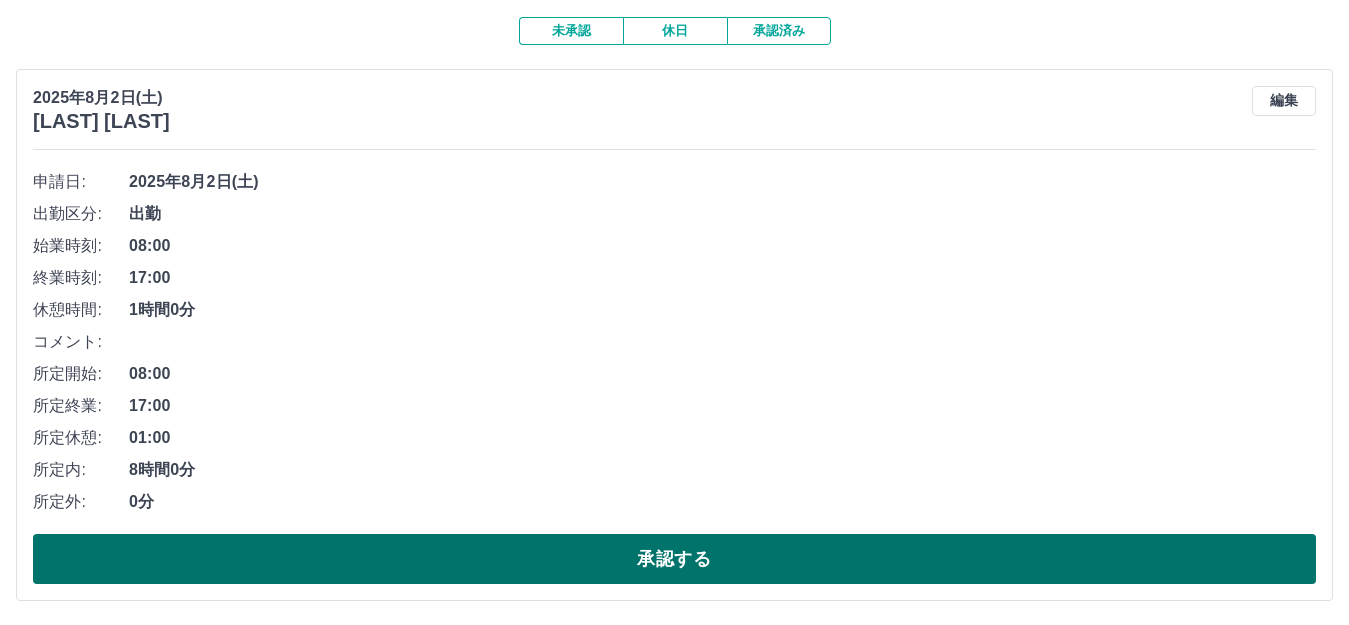 click on "承認する" at bounding box center (674, 559) 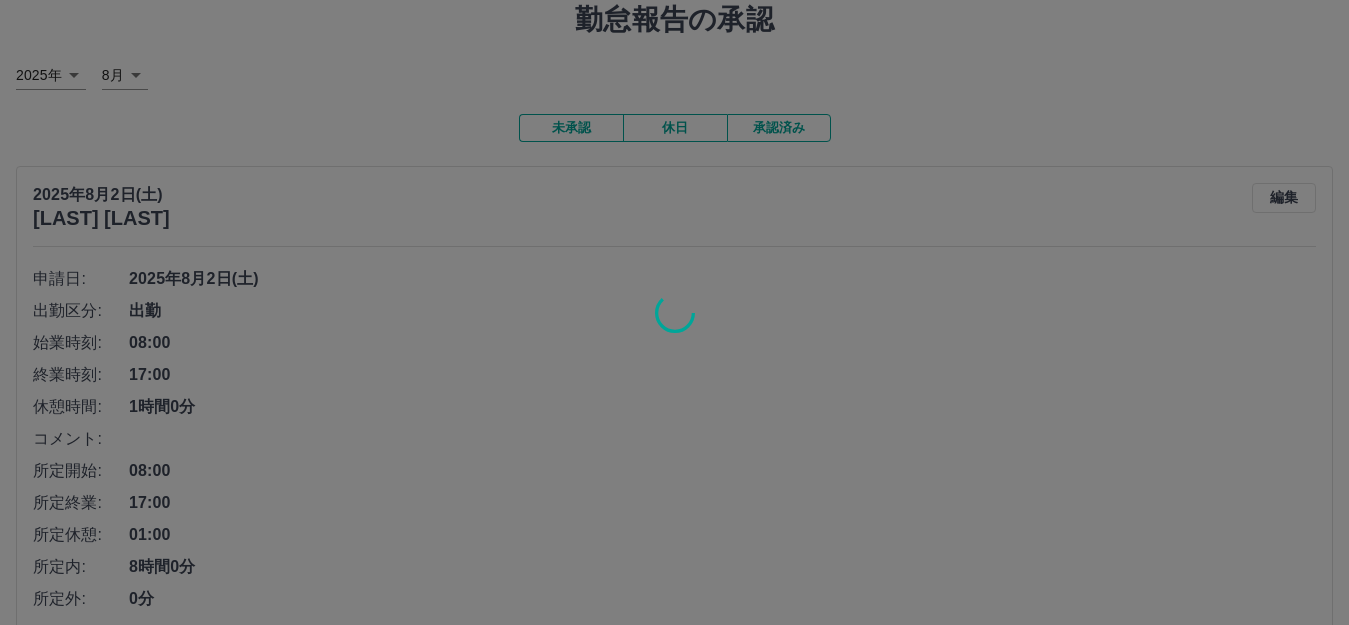 scroll, scrollTop: 0, scrollLeft: 0, axis: both 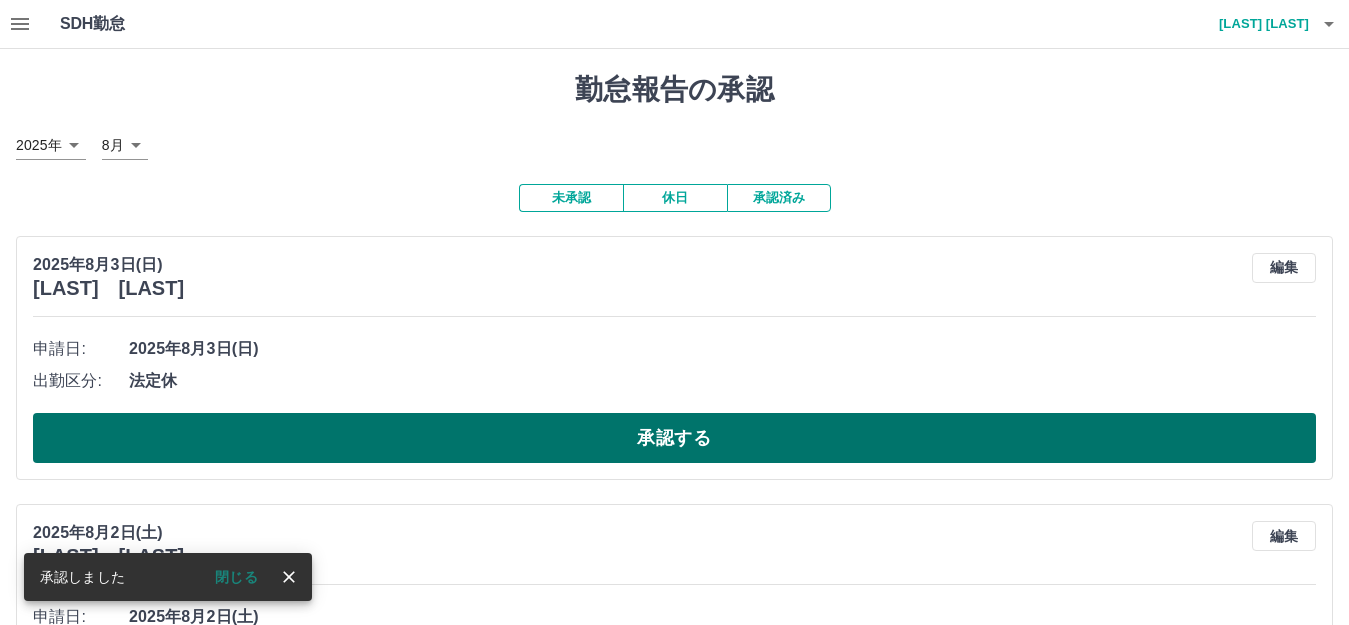 click on "承認する" at bounding box center [674, 438] 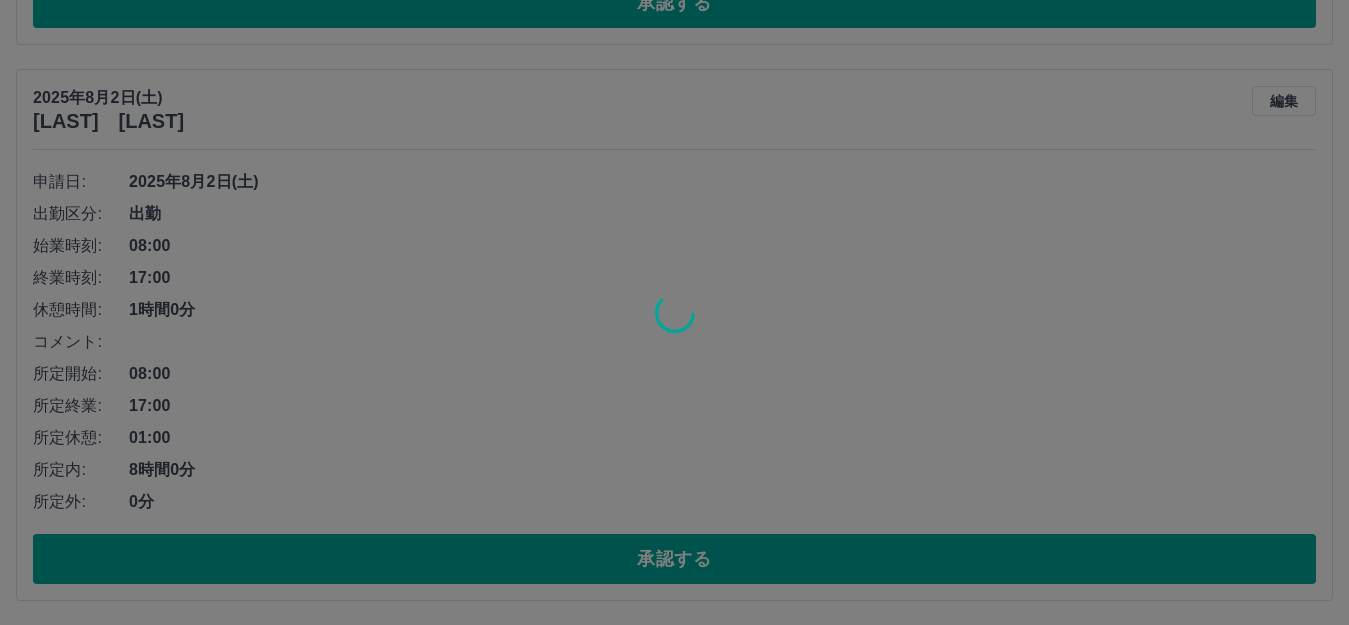 scroll, scrollTop: 169, scrollLeft: 0, axis: vertical 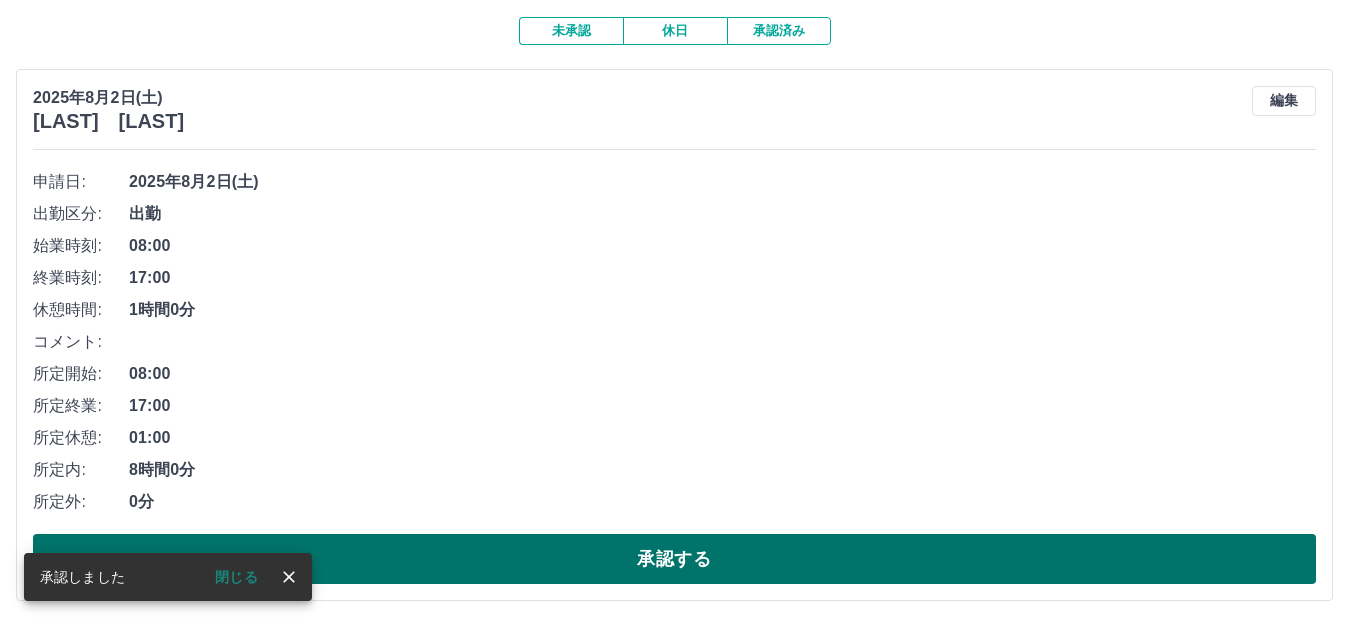 click on "承認する" at bounding box center [674, 559] 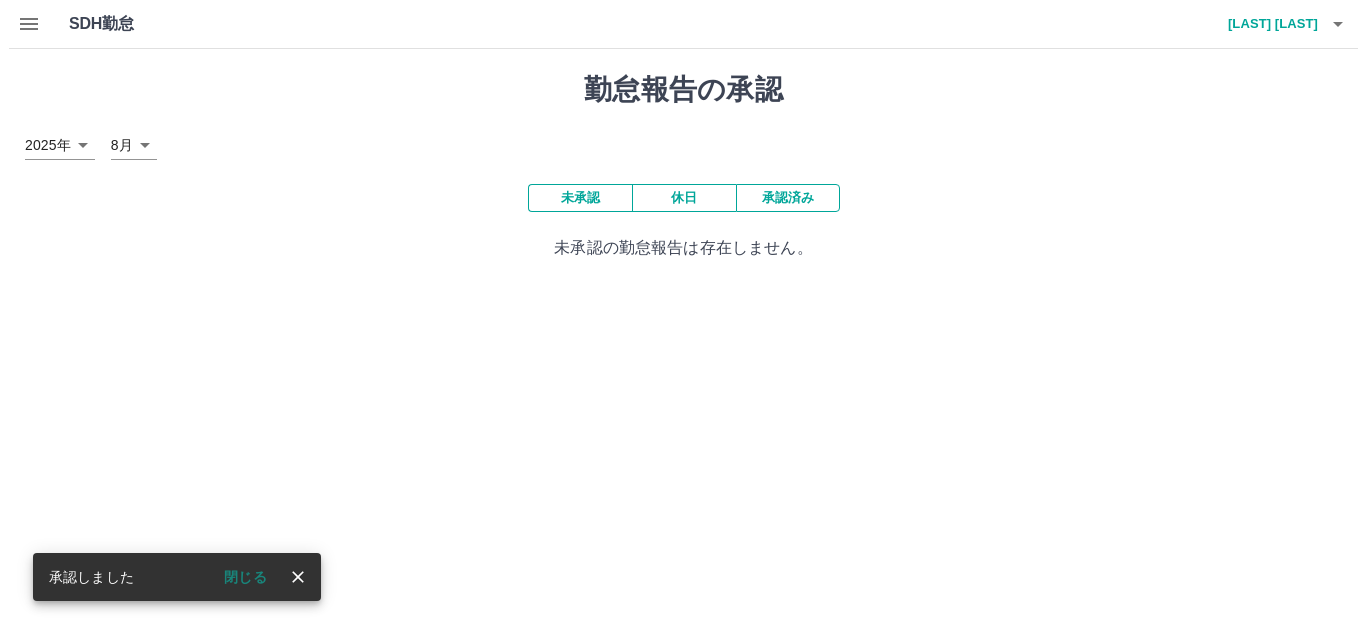 scroll, scrollTop: 0, scrollLeft: 0, axis: both 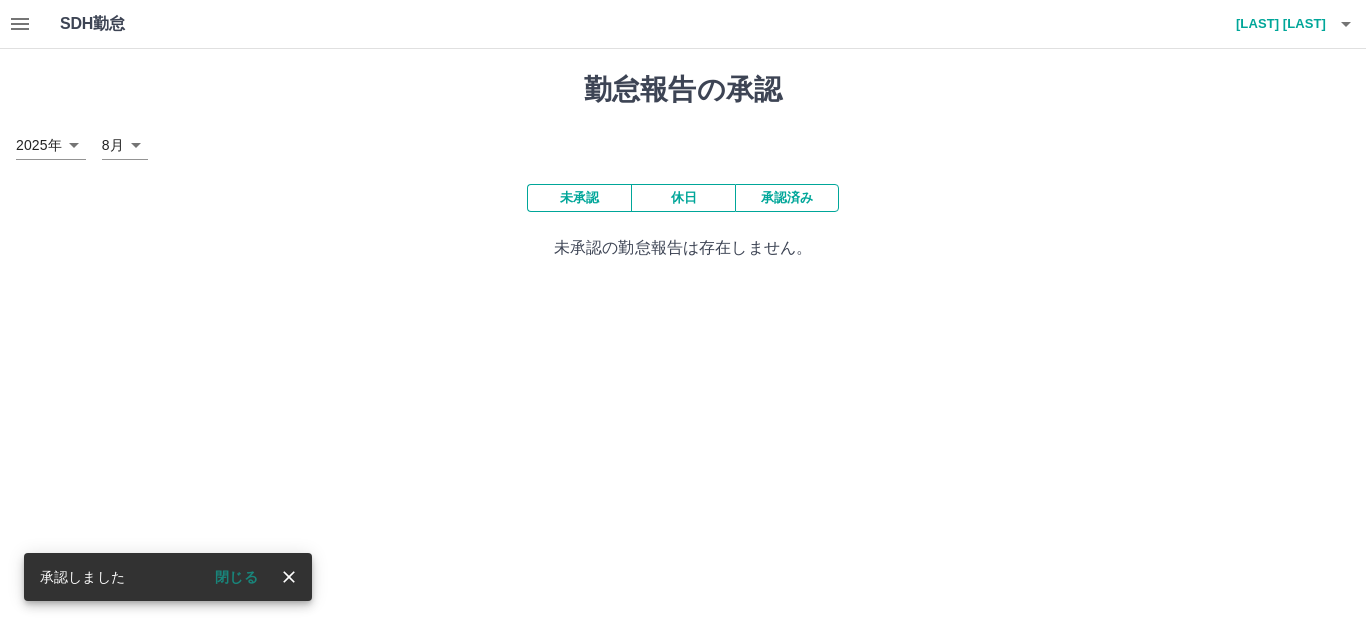 click on "[LAST] [LAST]" at bounding box center (1266, 24) 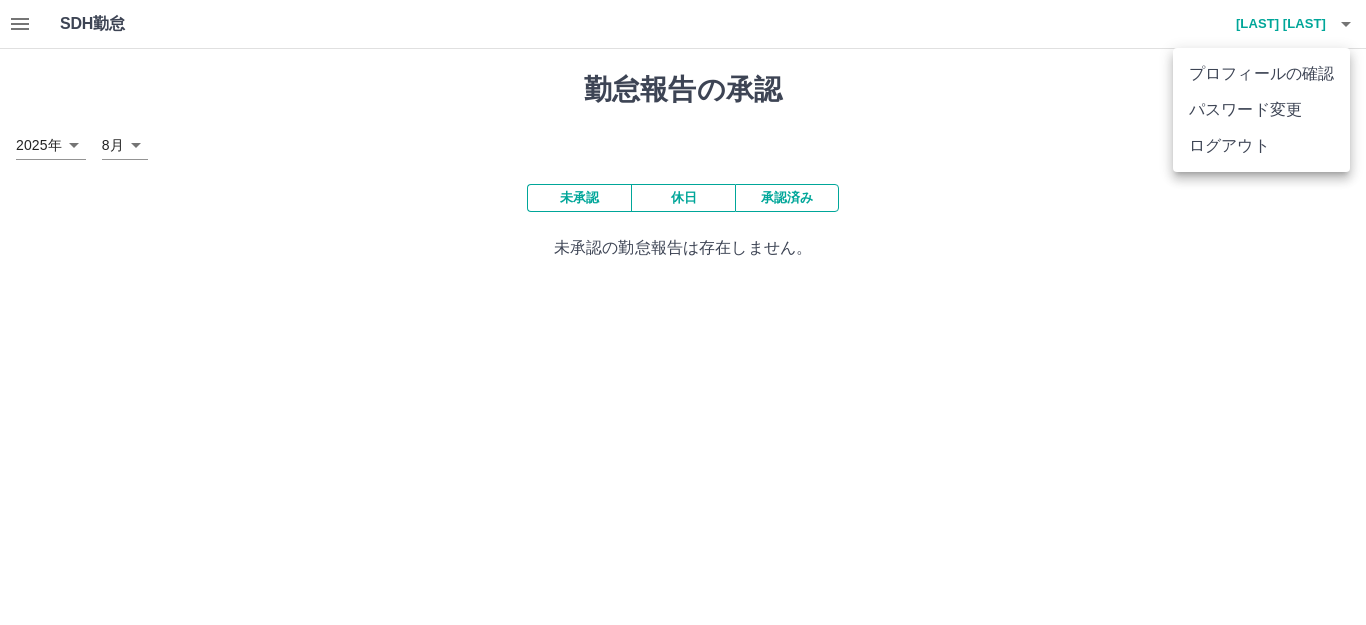 click at bounding box center [683, 312] 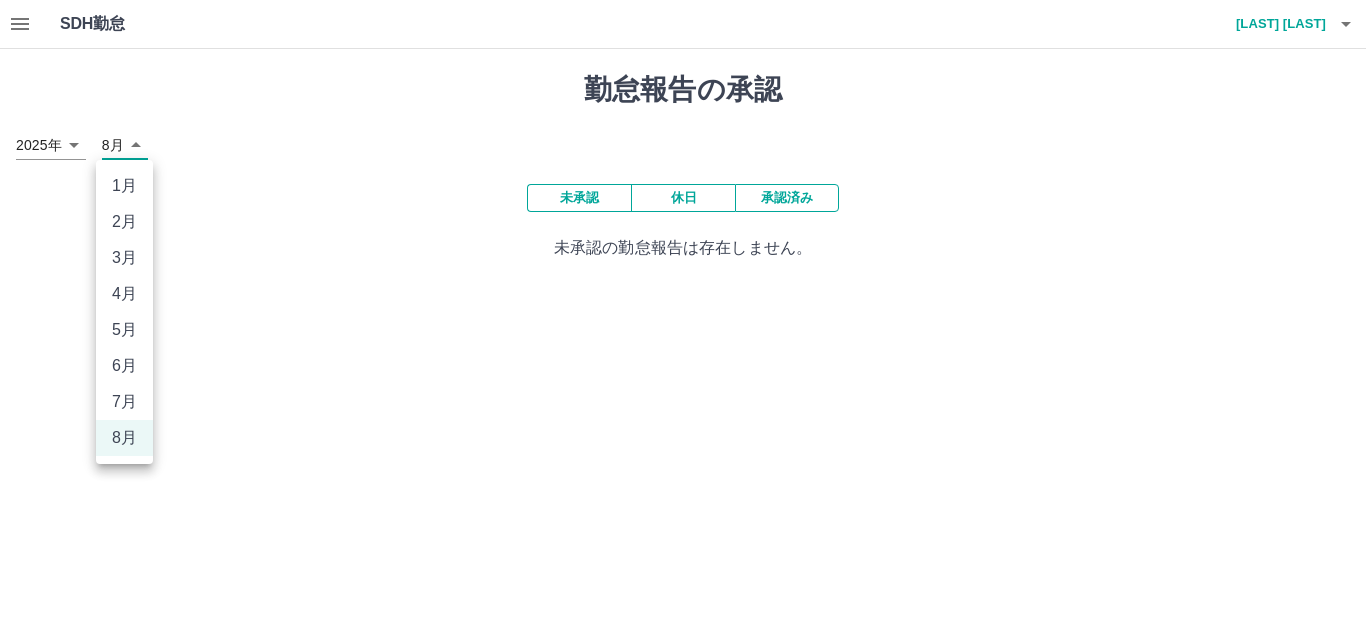 click on "SDH勤怠 [LAST] [LAST] 勤怠報告の承認 2025年 **** 8月 * 未承認 休日 承認済み 未承認の勤怠報告は存在しません。 SDH勤怠 1月 2月 3月 4月 5月 6月 7月 8月" at bounding box center [683, 142] 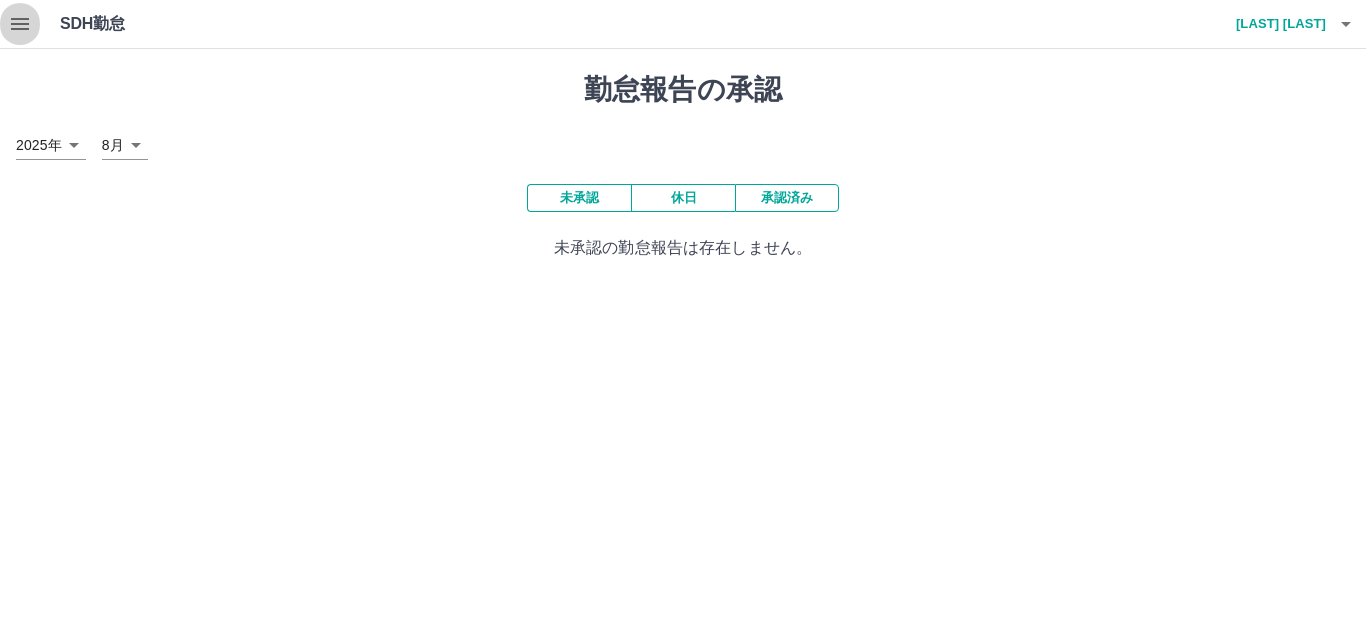 click 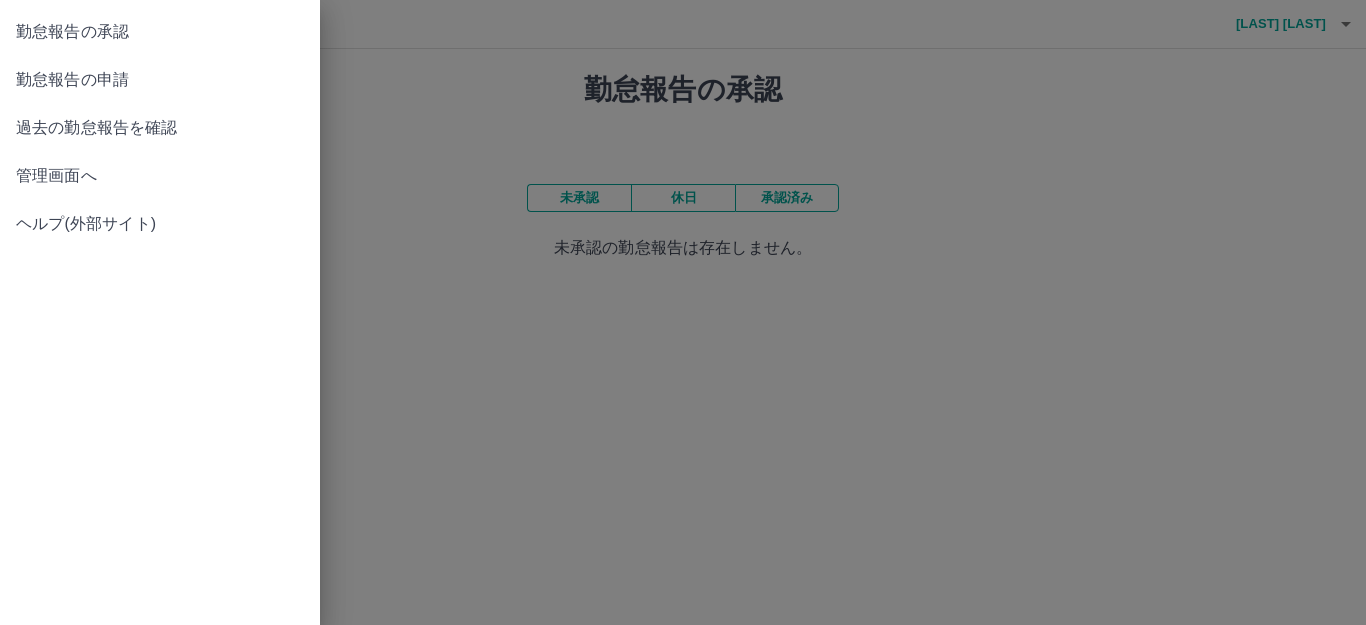 click on "勤怠報告の申請" at bounding box center [160, 80] 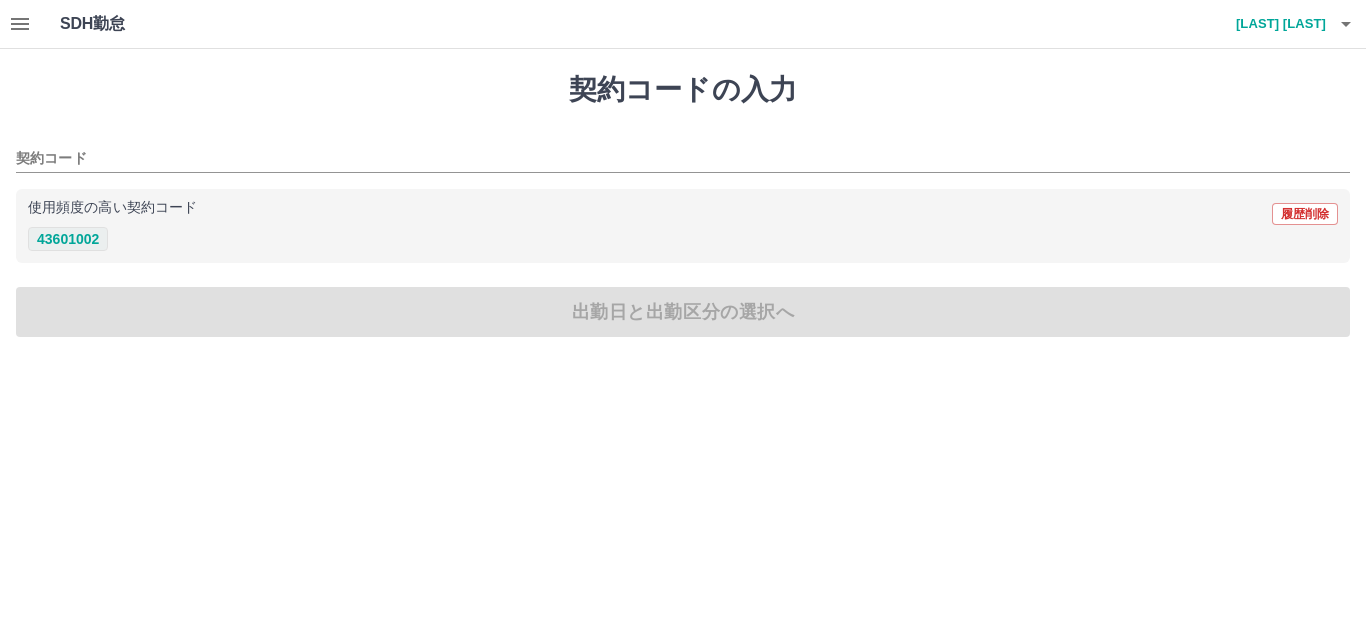 click on "43601002" at bounding box center [68, 239] 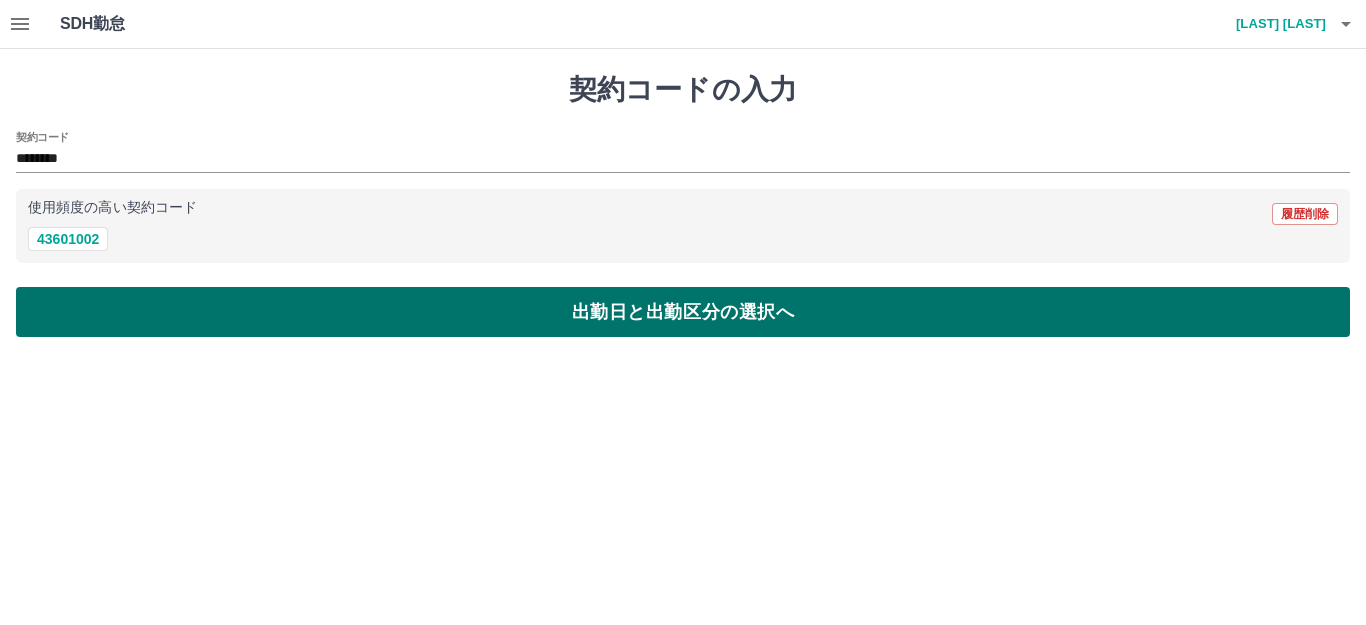 click on "出勤日と出勤区分の選択へ" at bounding box center [683, 312] 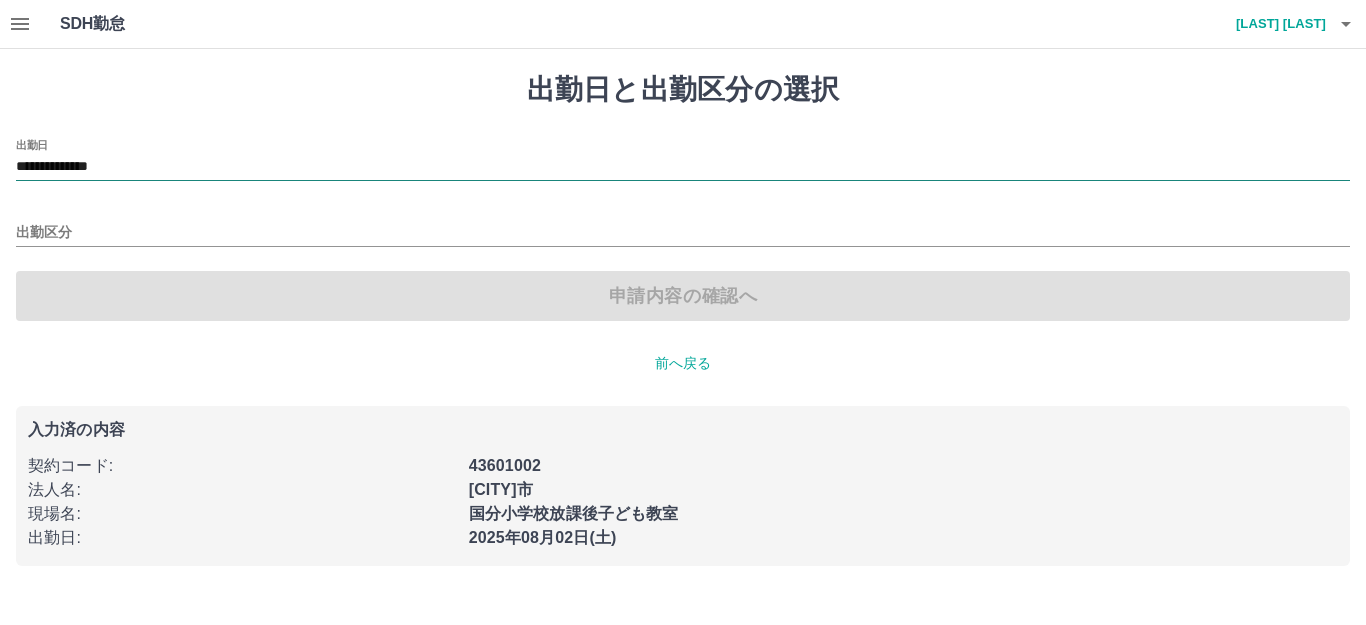 click on "**********" at bounding box center [683, 167] 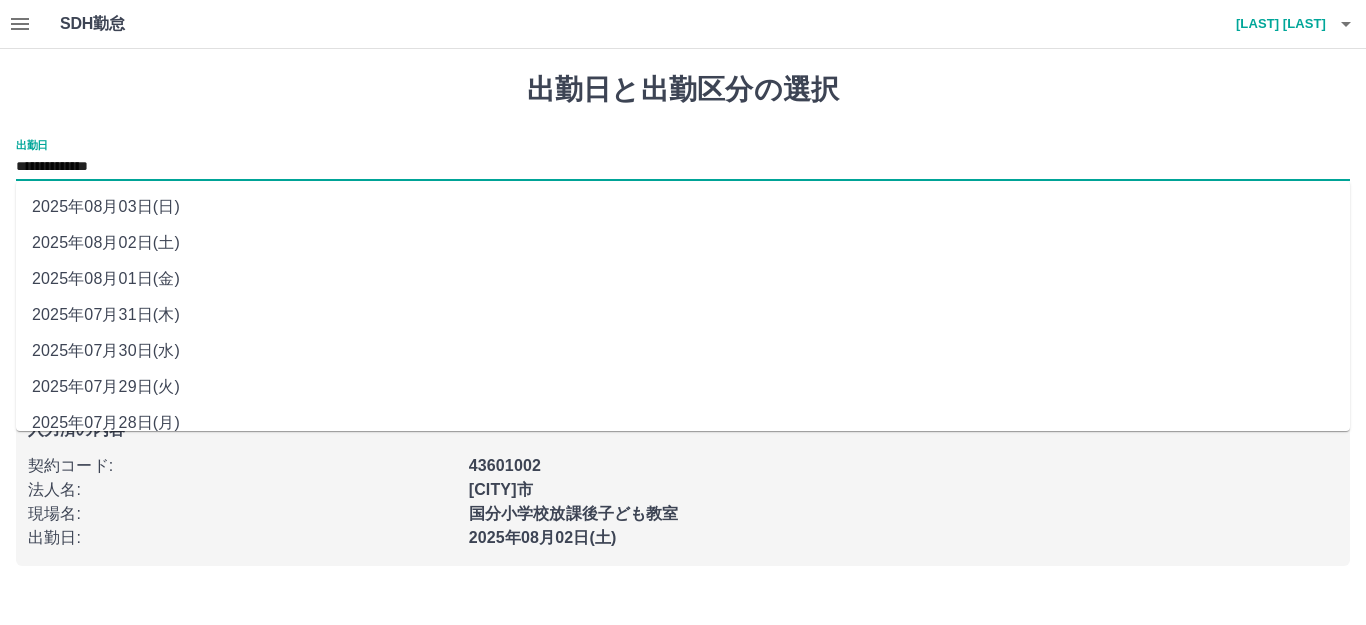 click on "2025年08月03日(日)" at bounding box center [683, 207] 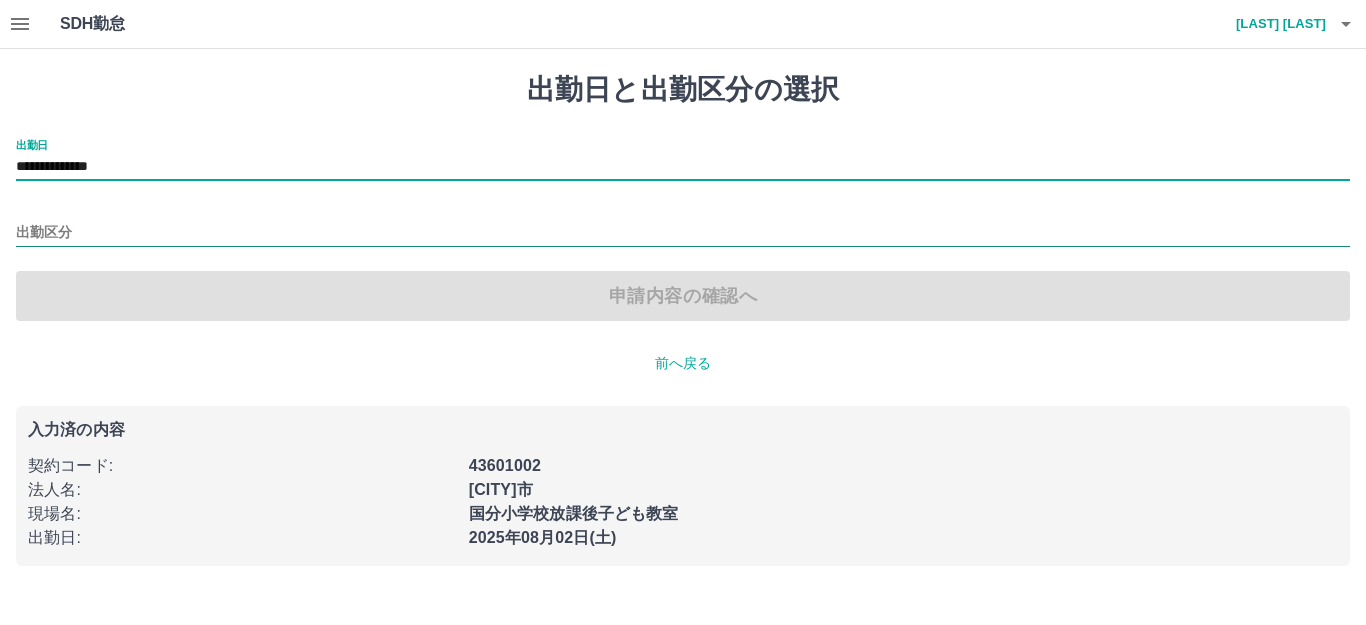 click on "出勤区分" at bounding box center [683, 233] 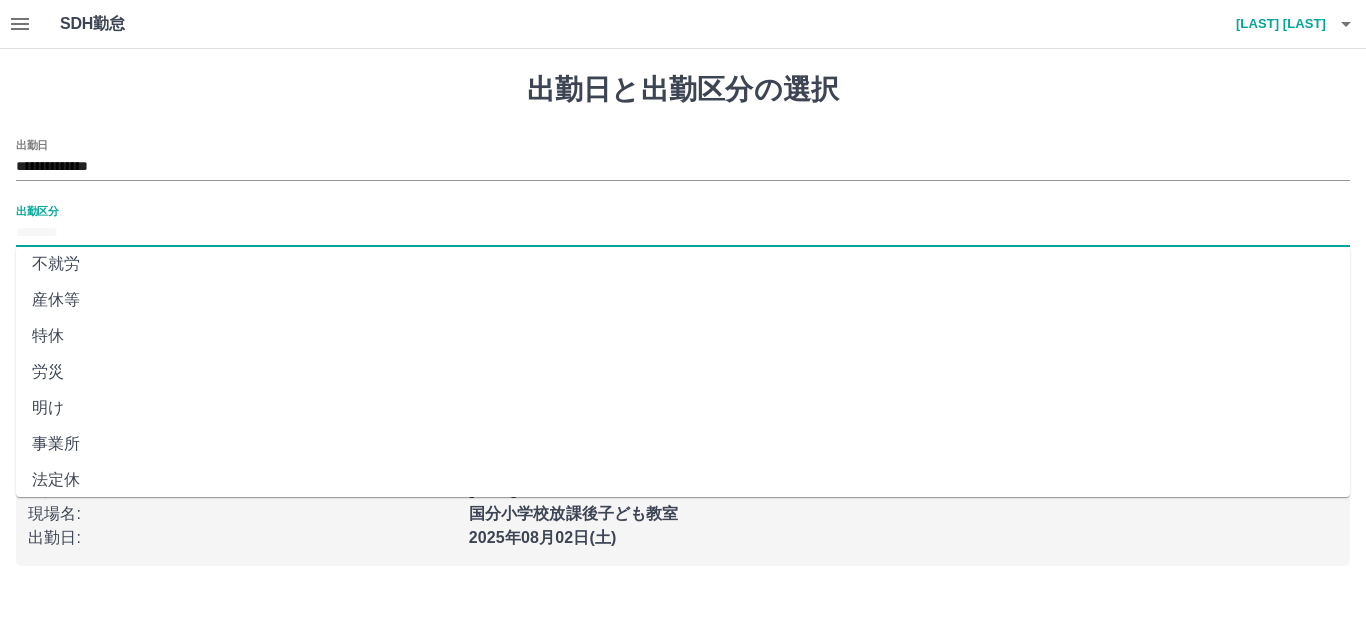 scroll, scrollTop: 414, scrollLeft: 0, axis: vertical 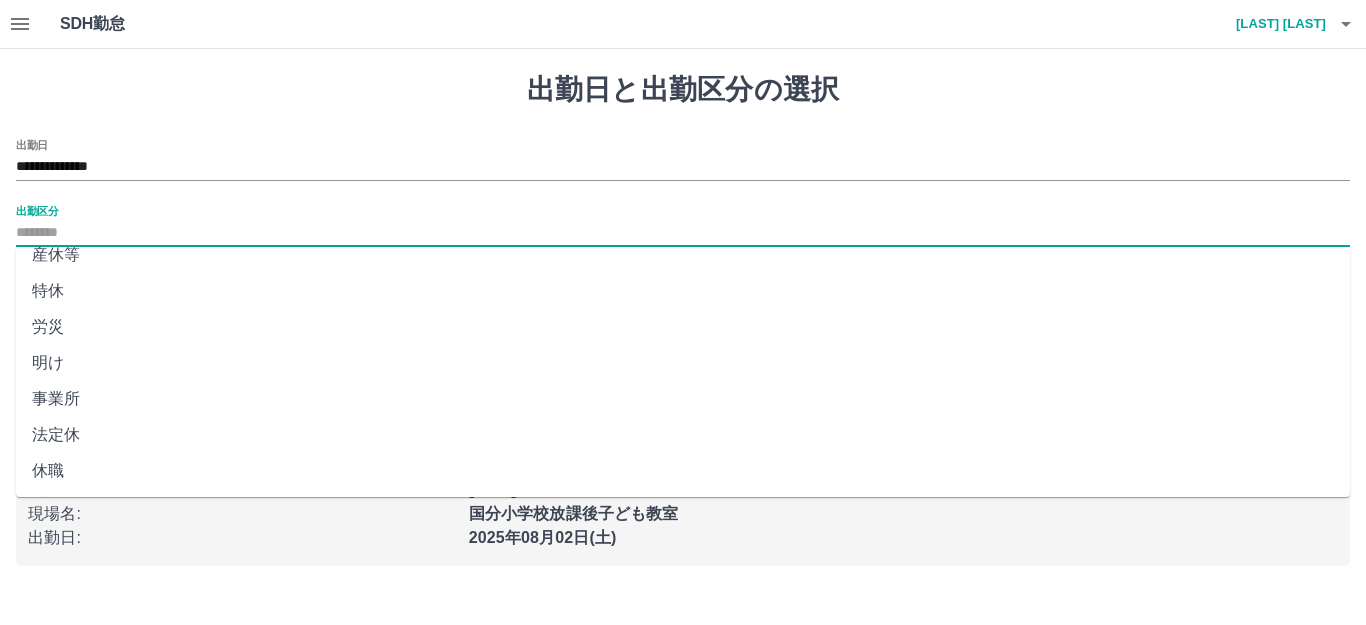 click on "法定休" at bounding box center [683, 435] 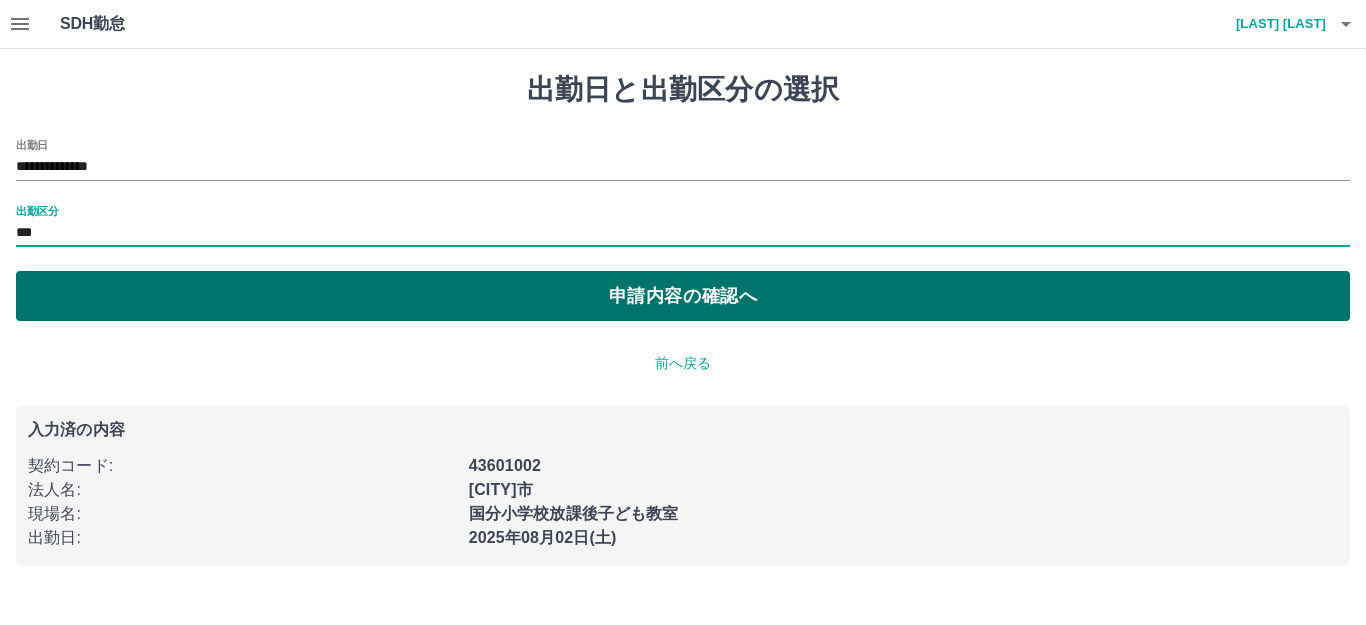 click on "申請内容の確認へ" at bounding box center [683, 296] 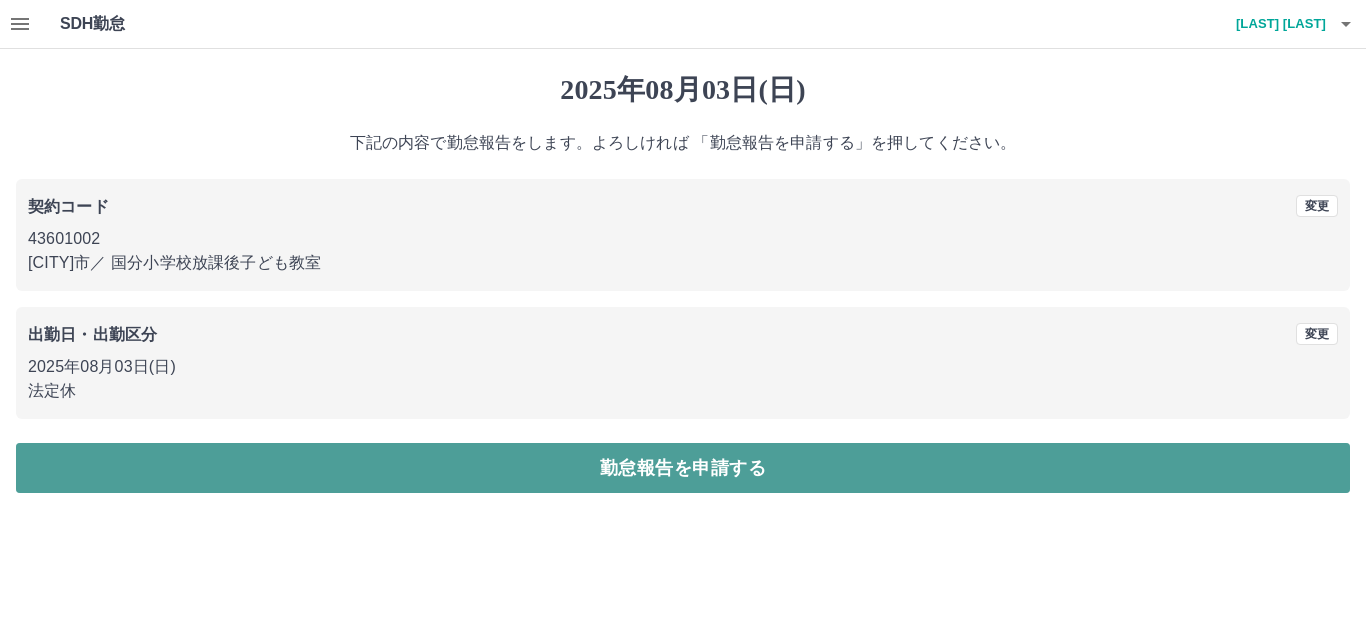 click on "勤怠報告を申請する" at bounding box center (683, 468) 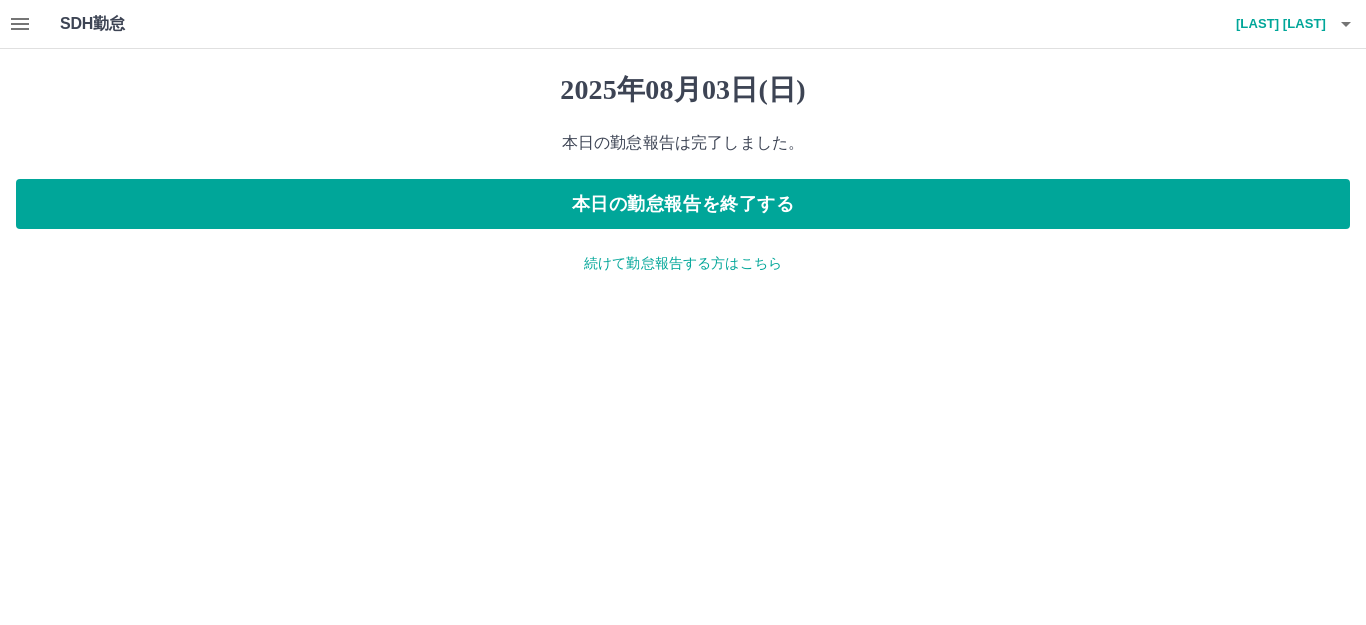 click on "SDH勤怠 [LAST] [LAST] 2025年08月03日(日) 本日の勤怠報告は完了しました。 本日の勤怠報告を終了する 続けて勤怠報告する方はこちら SDH勤怠" at bounding box center [683, 149] 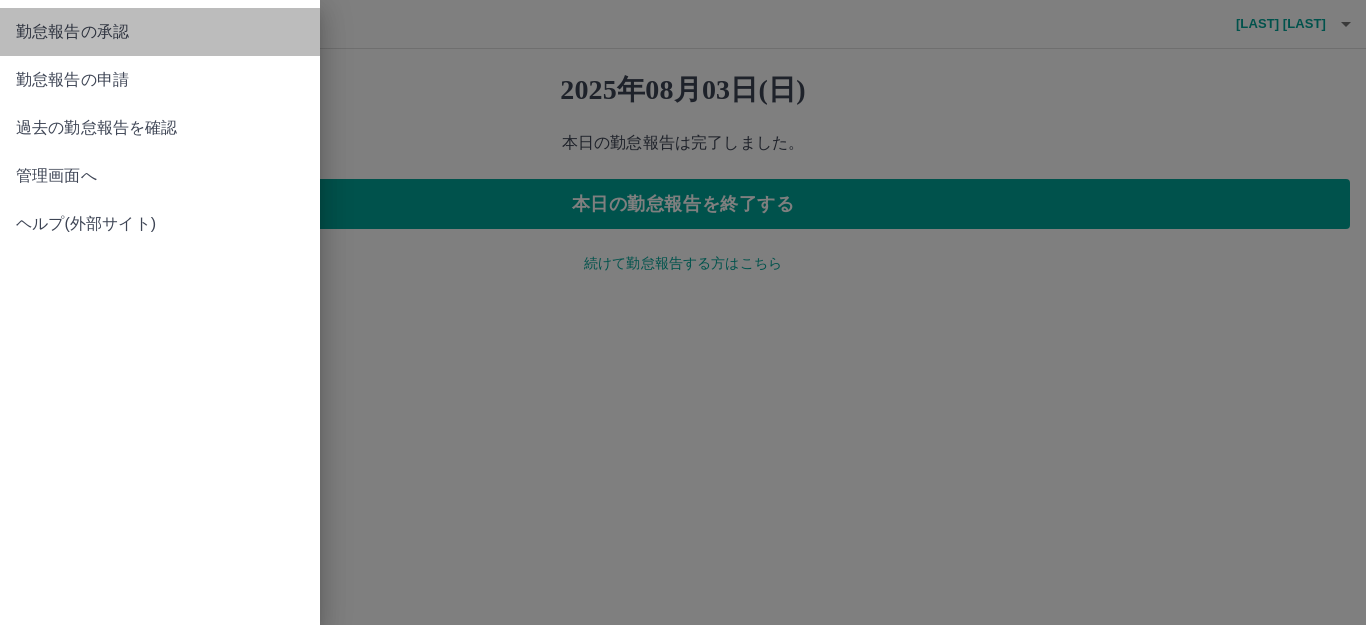 click on "勤怠報告の承認" at bounding box center (160, 32) 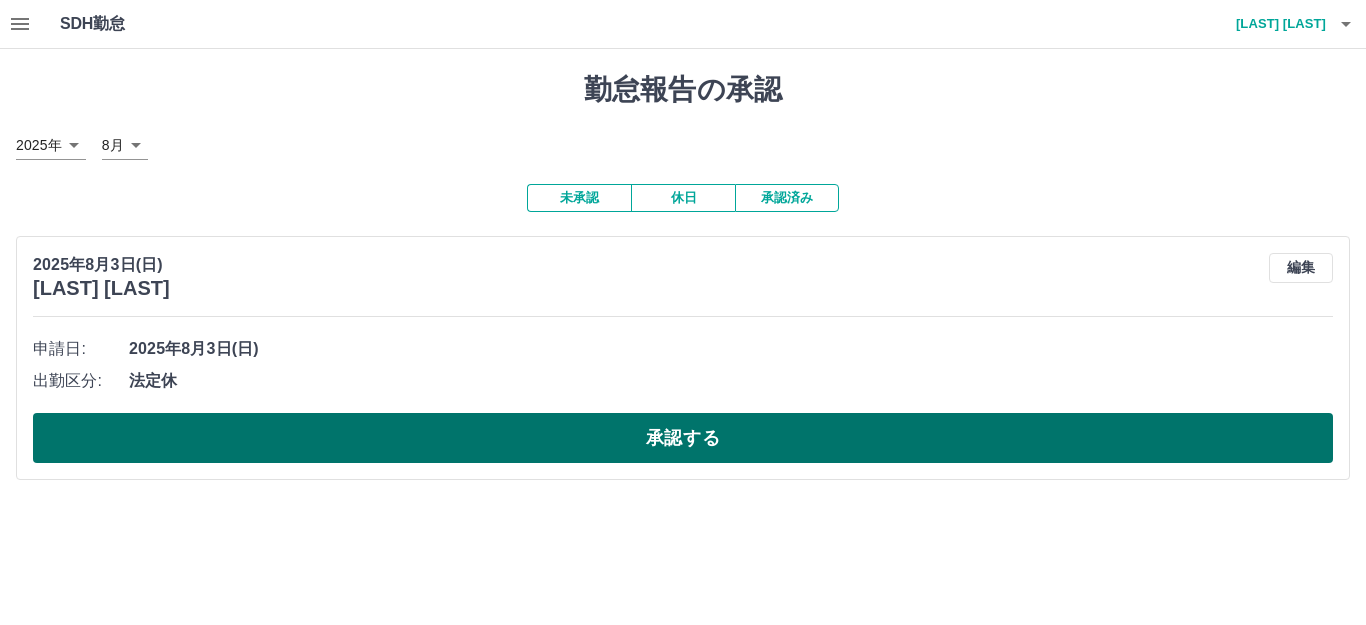 click on "承認する" at bounding box center [683, 438] 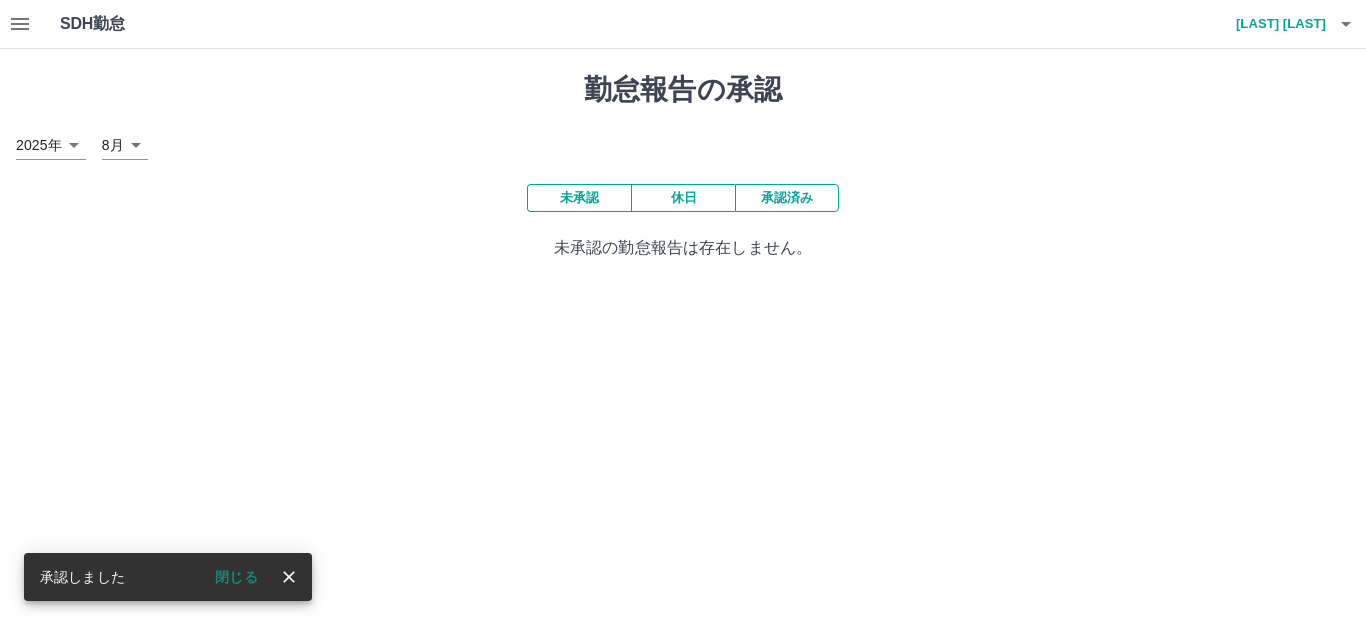 drag, startPoint x: 1179, startPoint y: 296, endPoint x: 892, endPoint y: 104, distance: 345.30133 